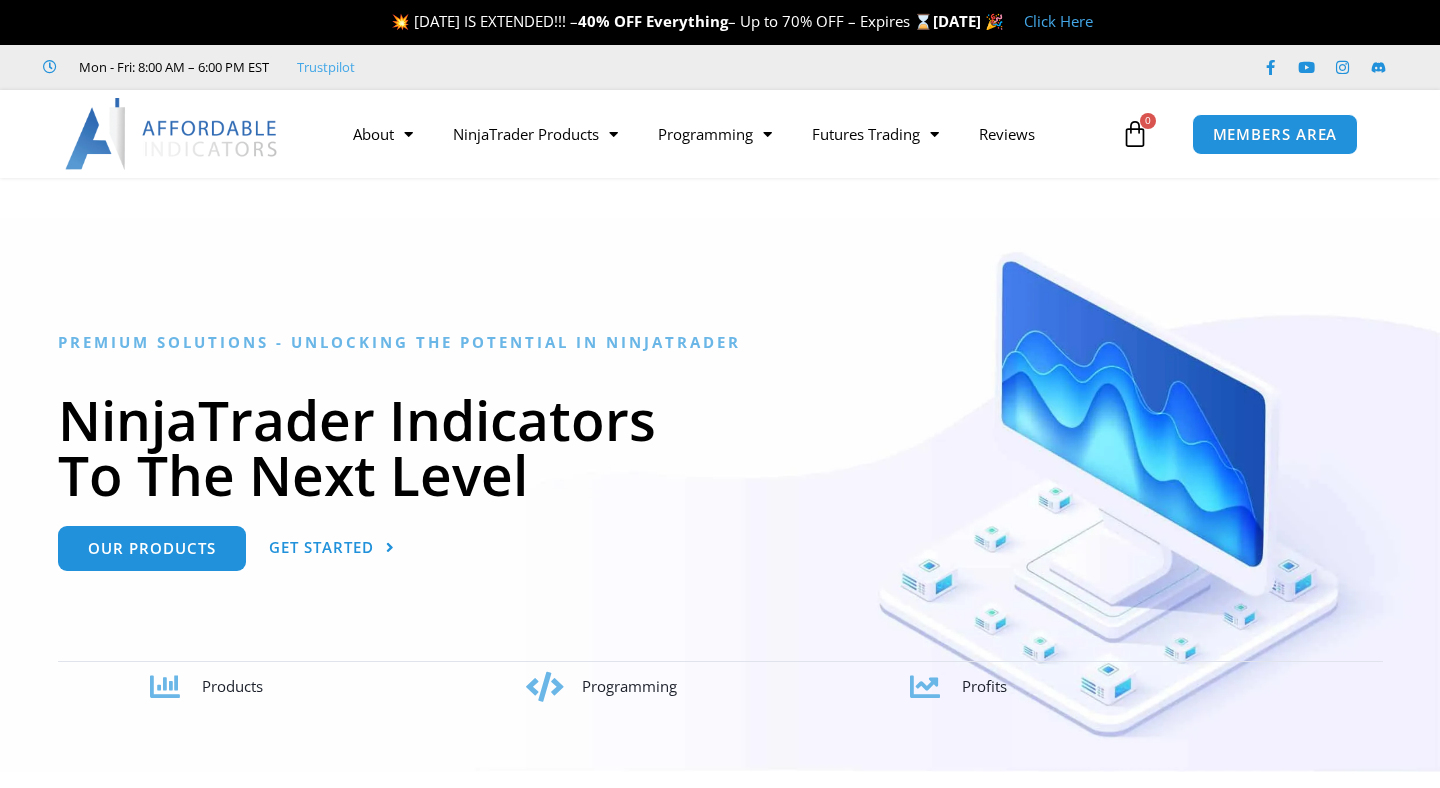 scroll, scrollTop: 0, scrollLeft: 0, axis: both 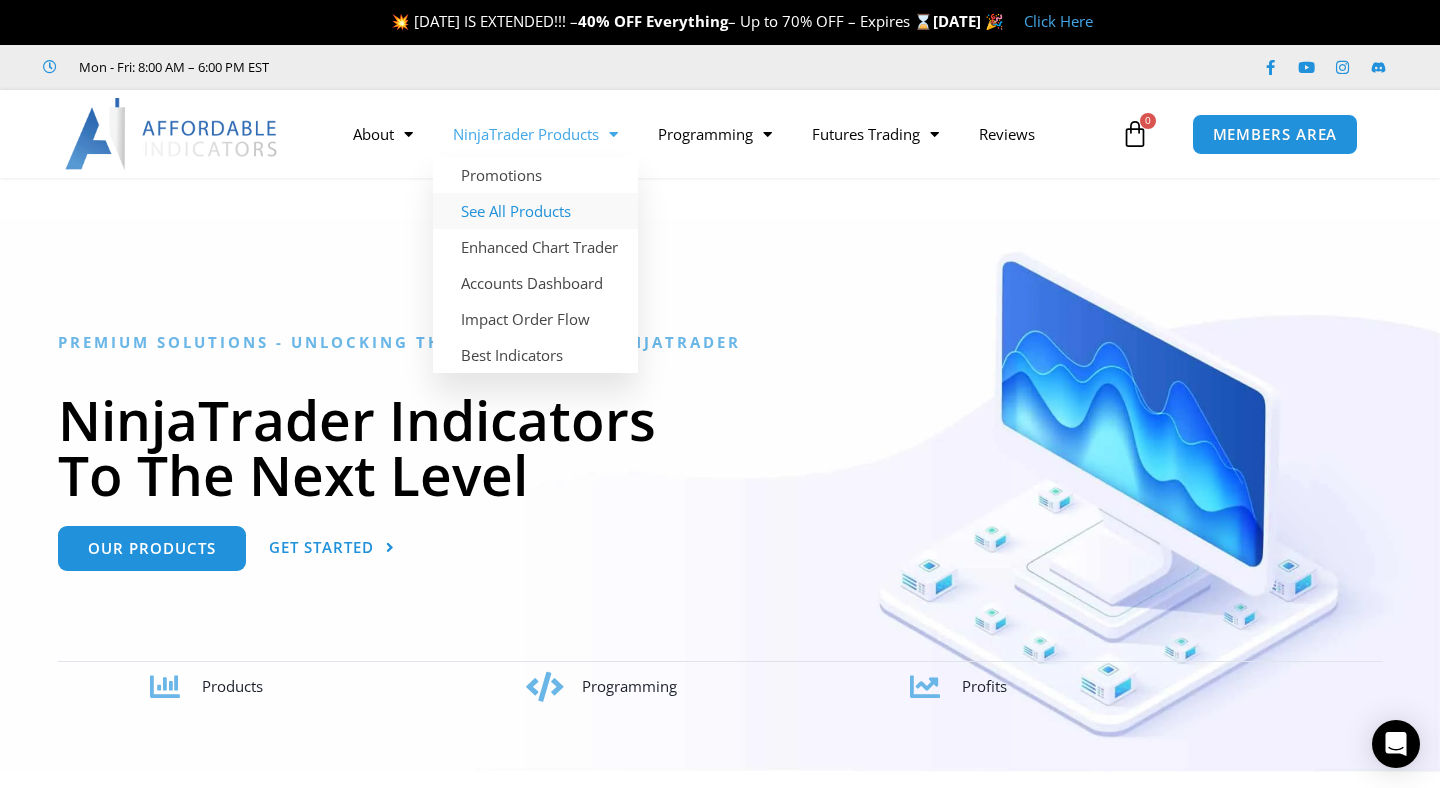 click on "See All Products" 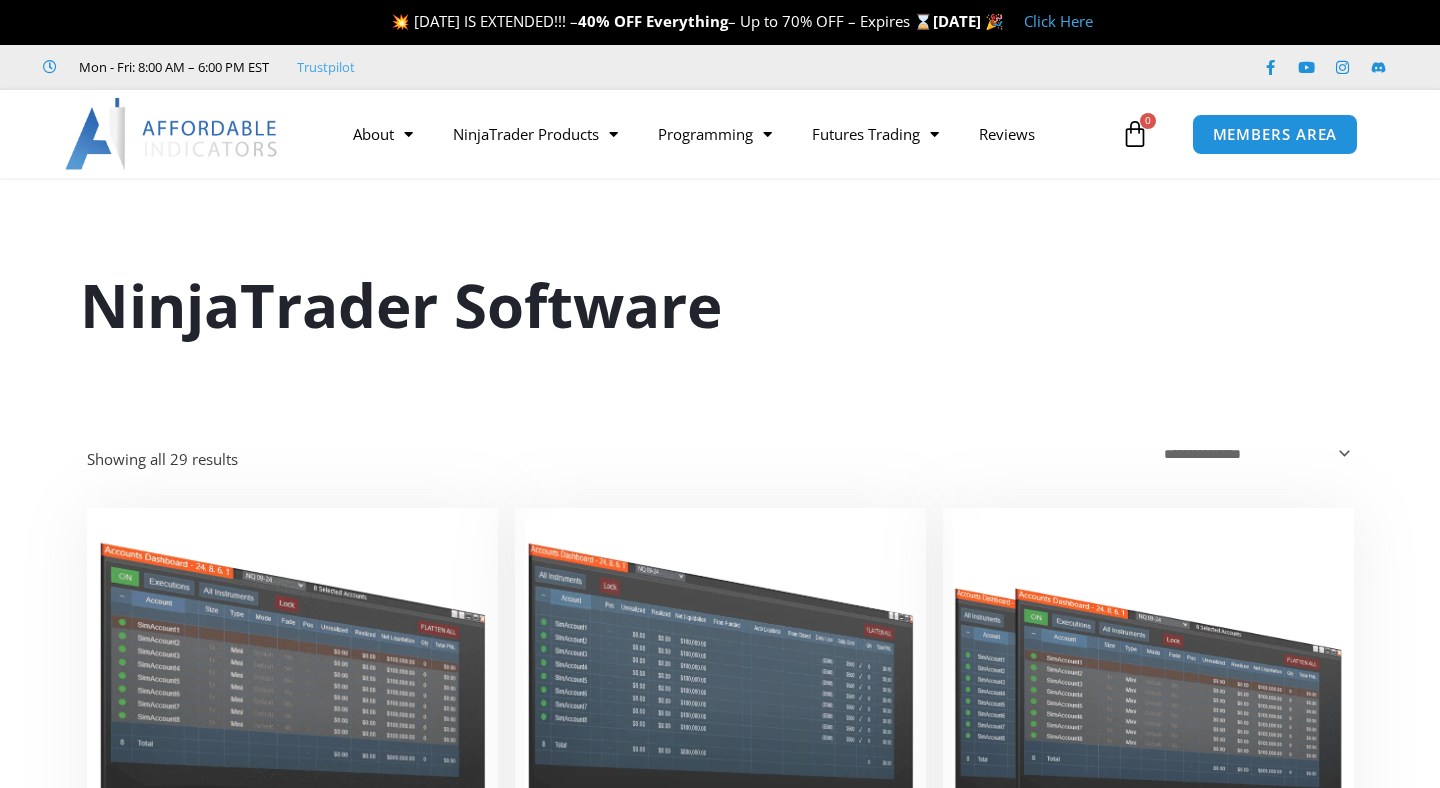 scroll, scrollTop: 0, scrollLeft: 0, axis: both 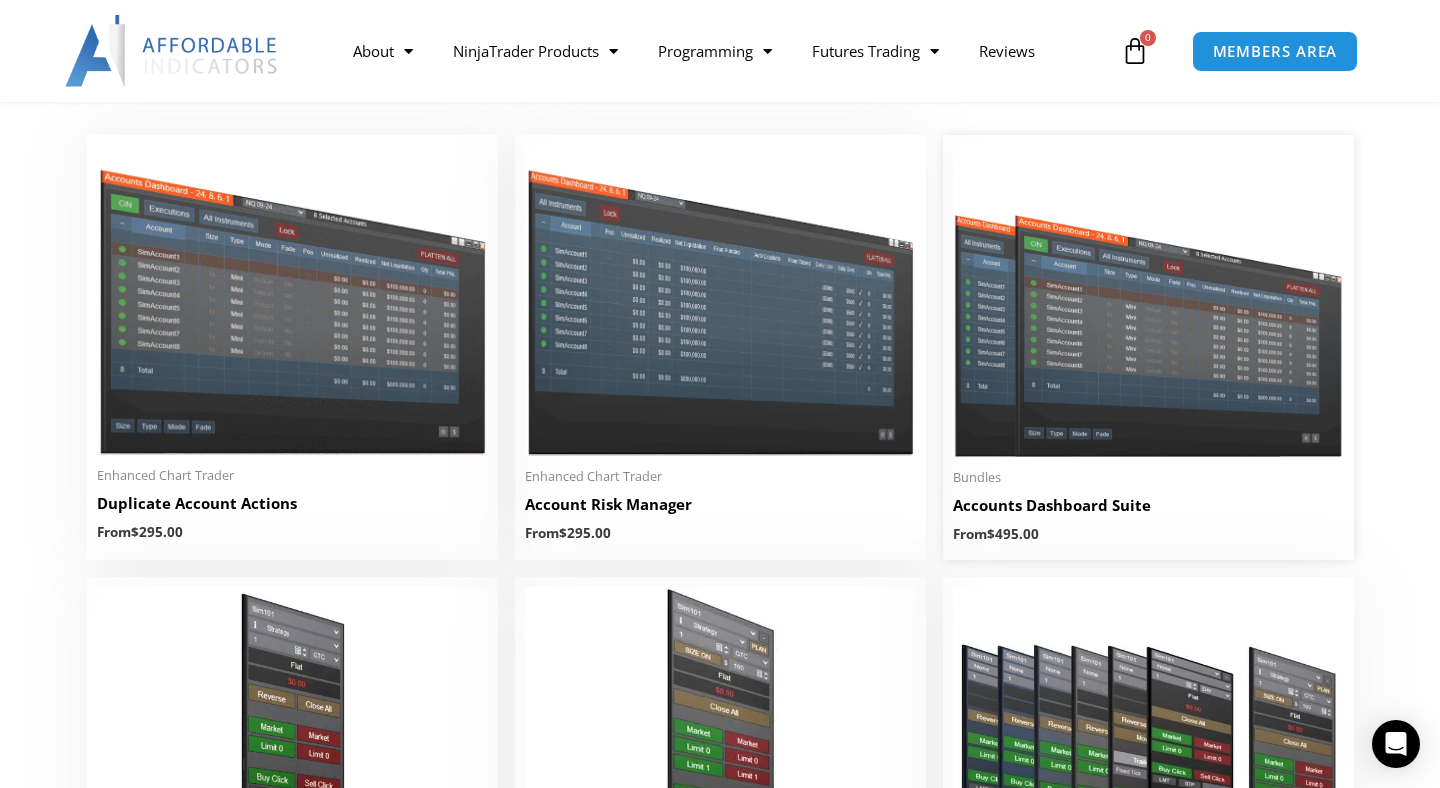 click at bounding box center (1148, 301) 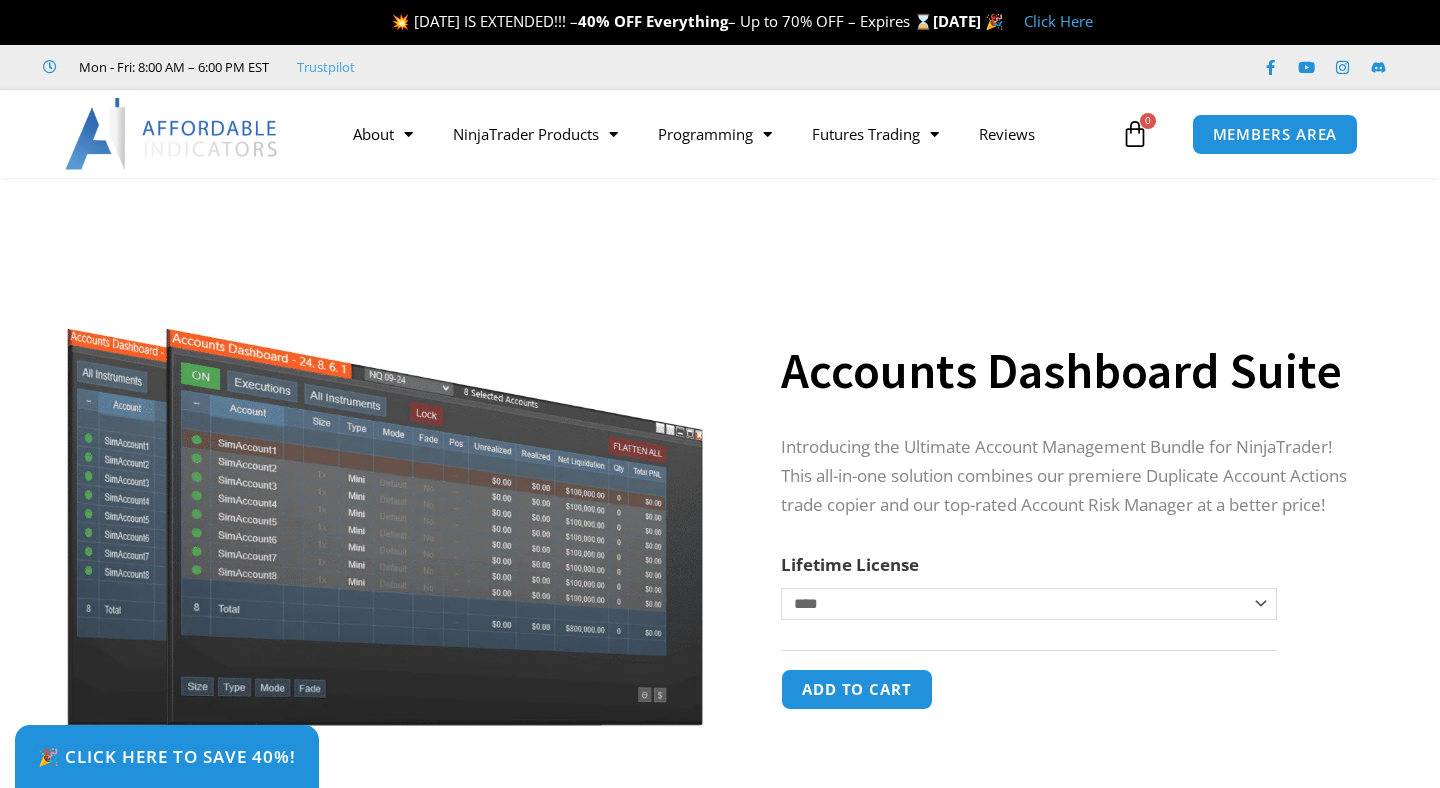 scroll, scrollTop: 0, scrollLeft: 0, axis: both 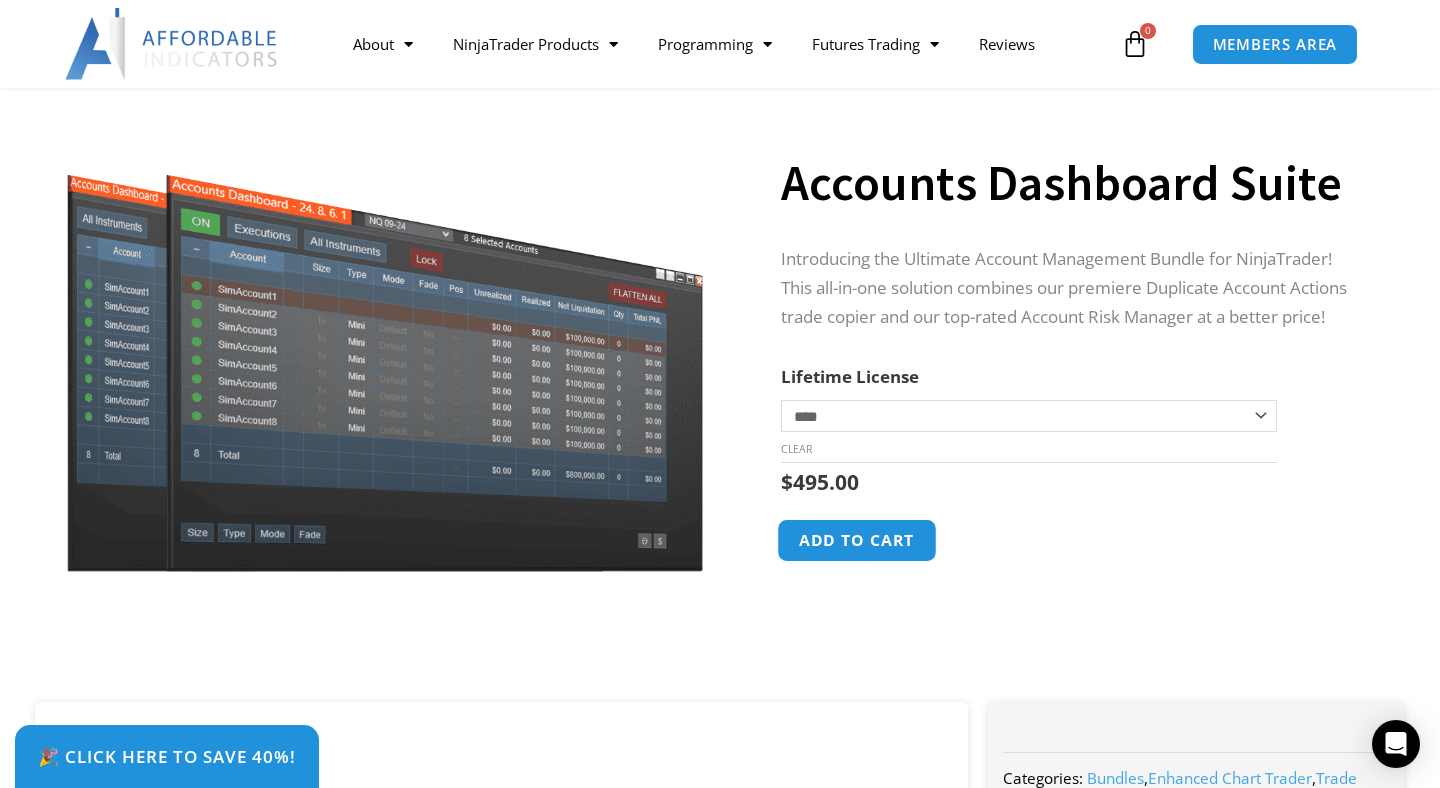 click on "Add to cart" 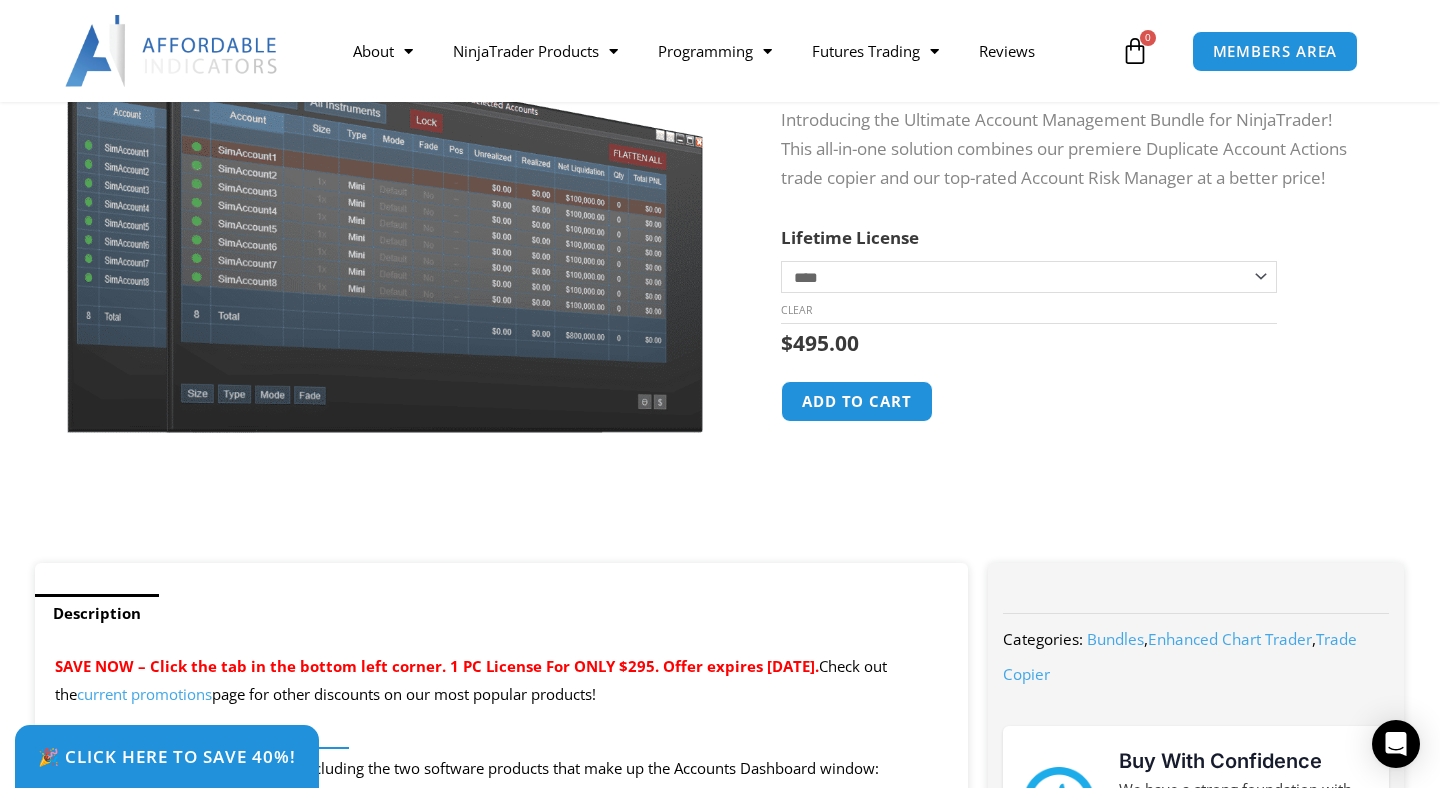 scroll, scrollTop: 299, scrollLeft: 0, axis: vertical 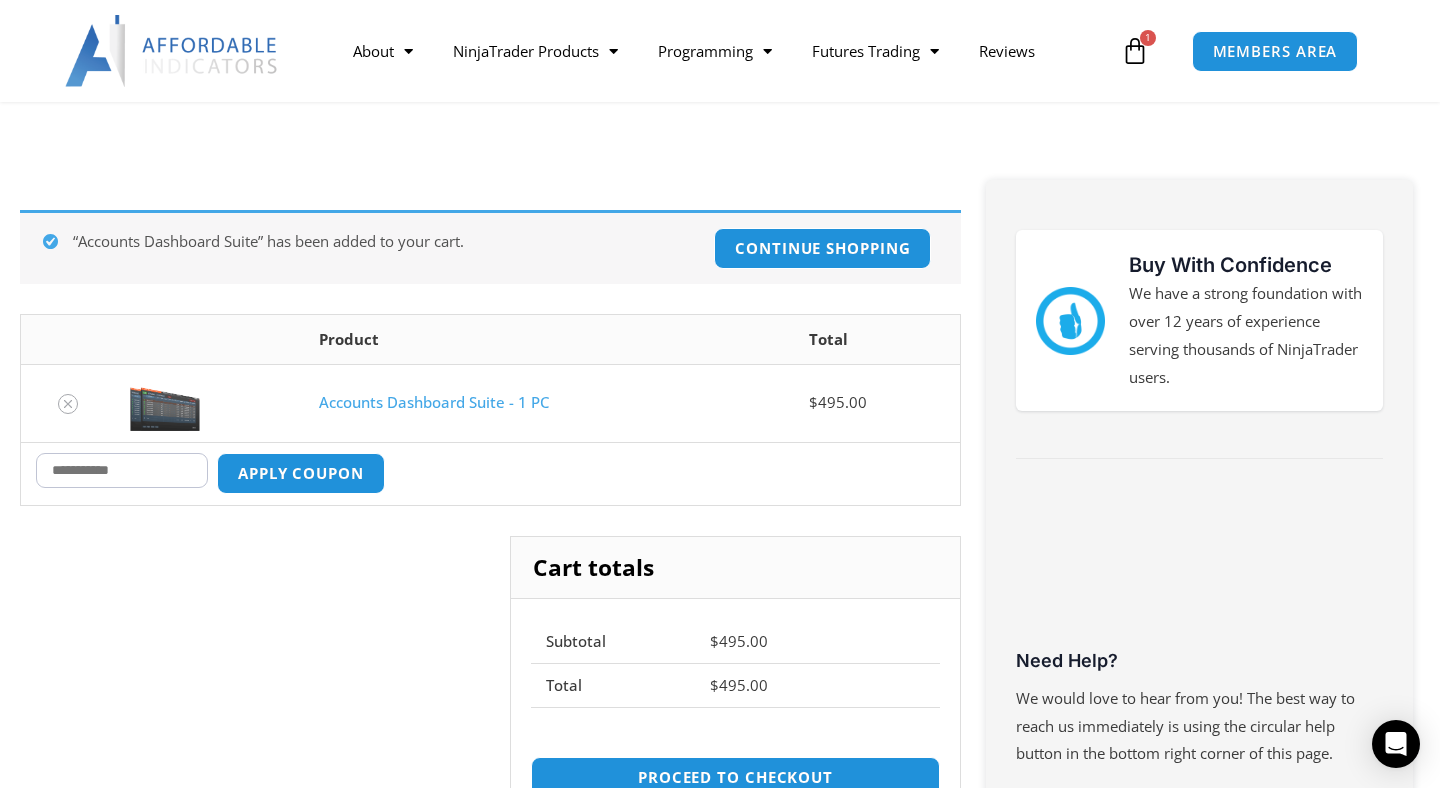 click on "Coupon:" at bounding box center [122, 470] 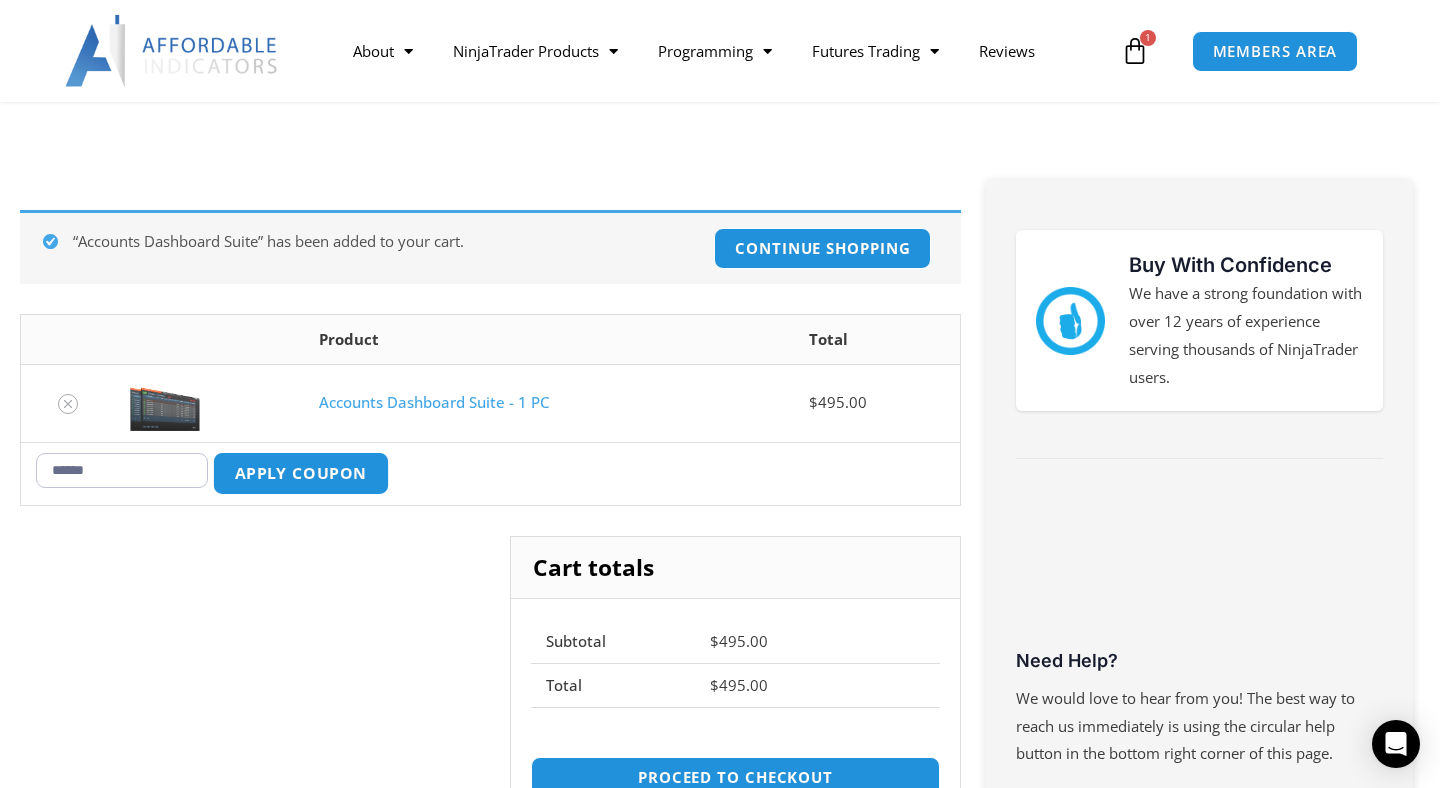 type on "******" 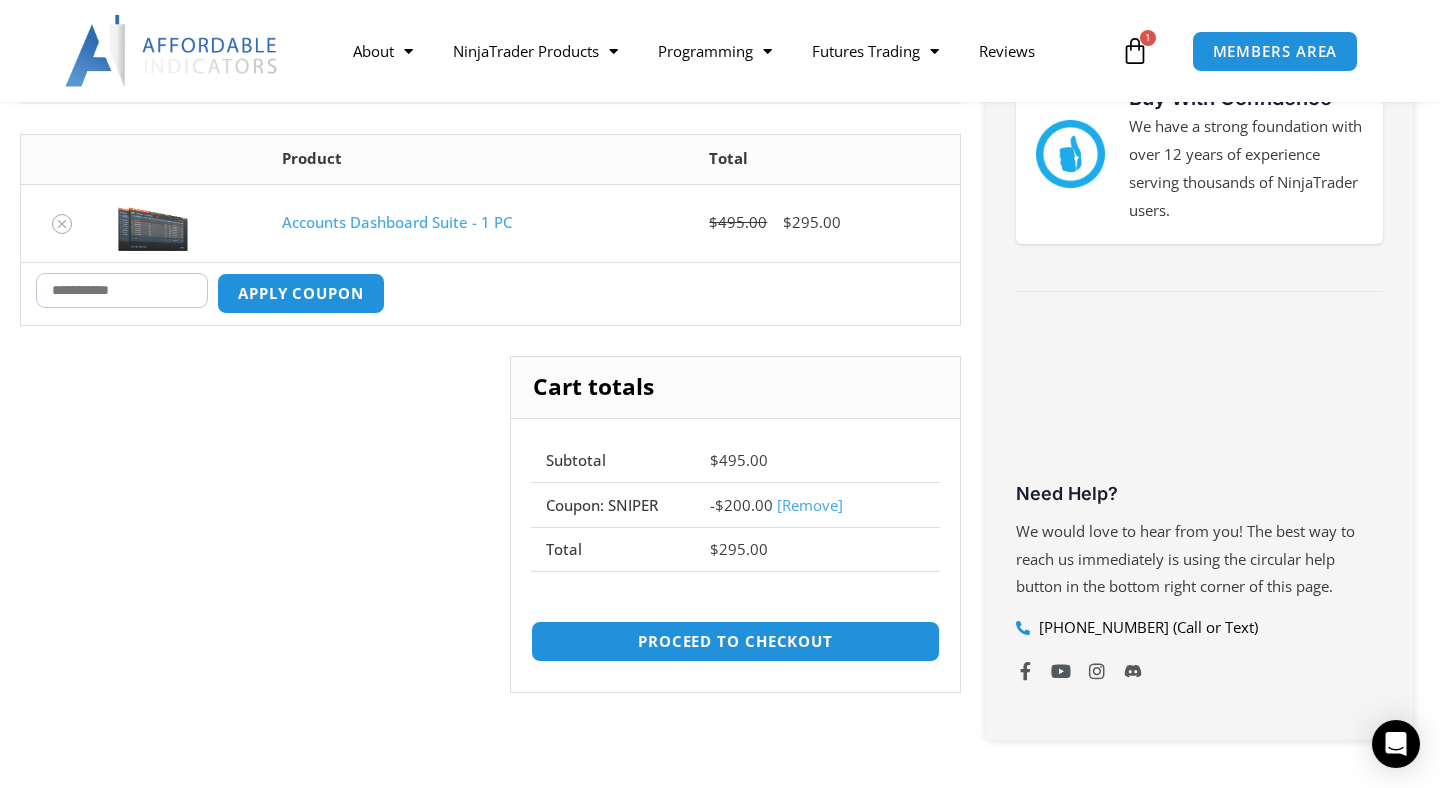scroll, scrollTop: 419, scrollLeft: 0, axis: vertical 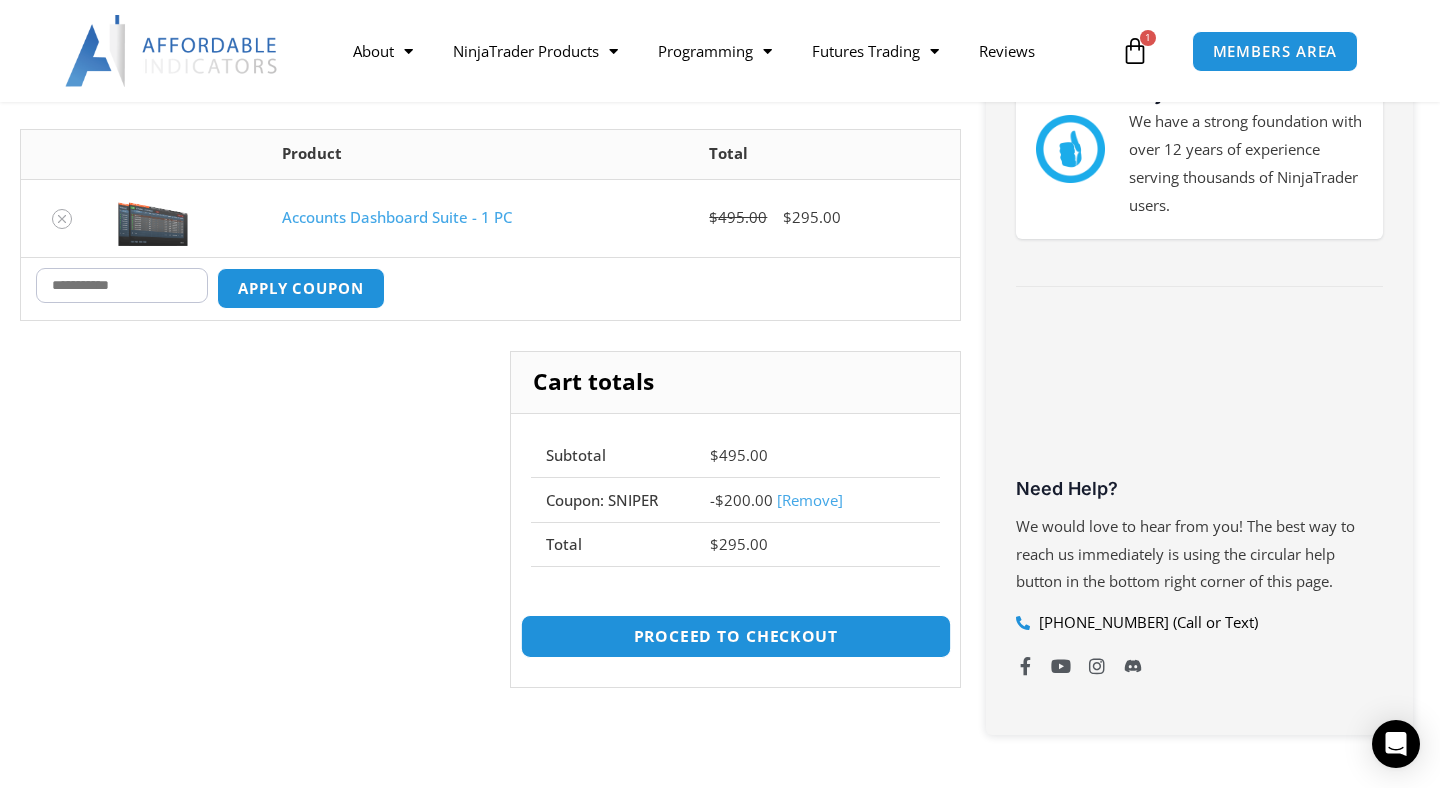 click on "Proceed to checkout" at bounding box center (735, 636) 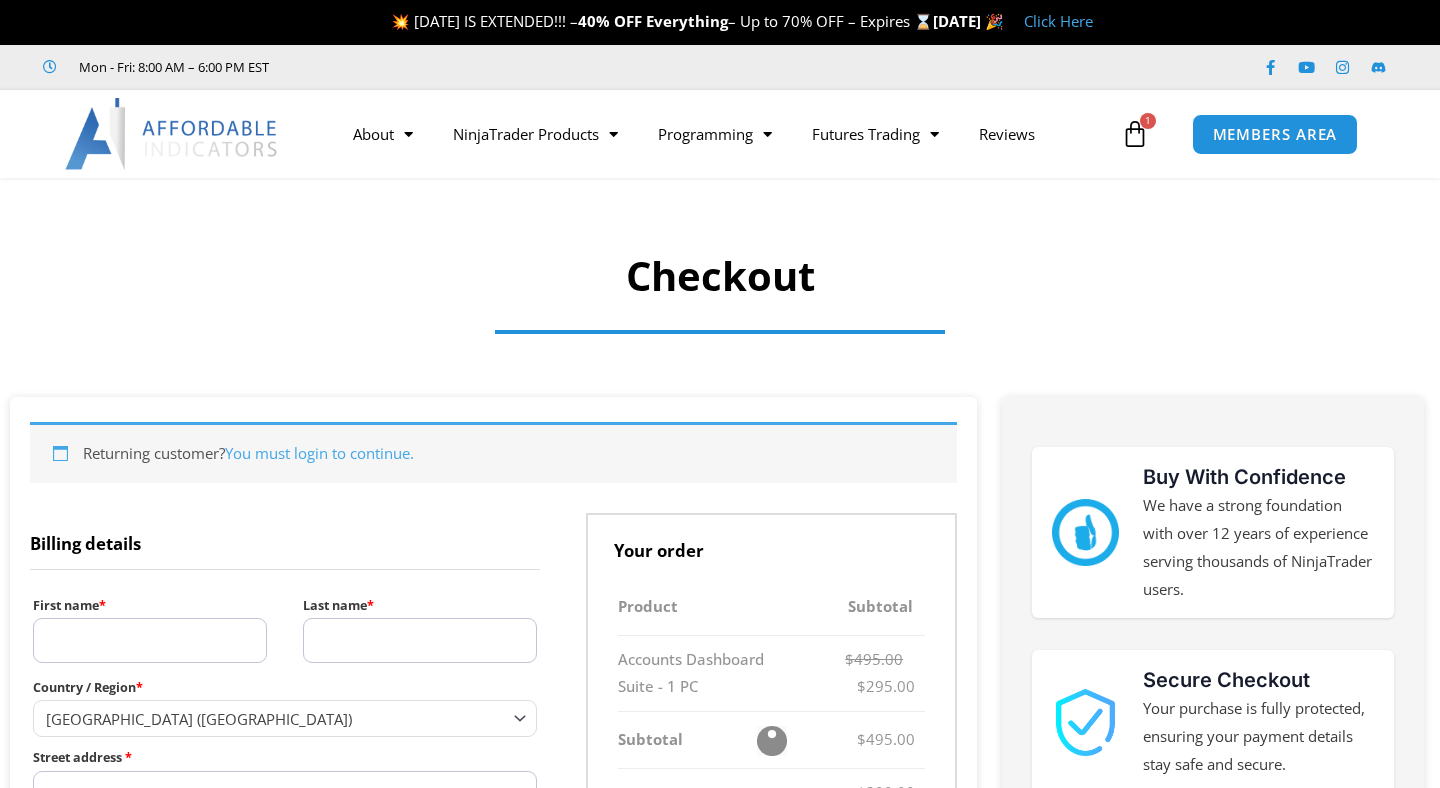select on "**" 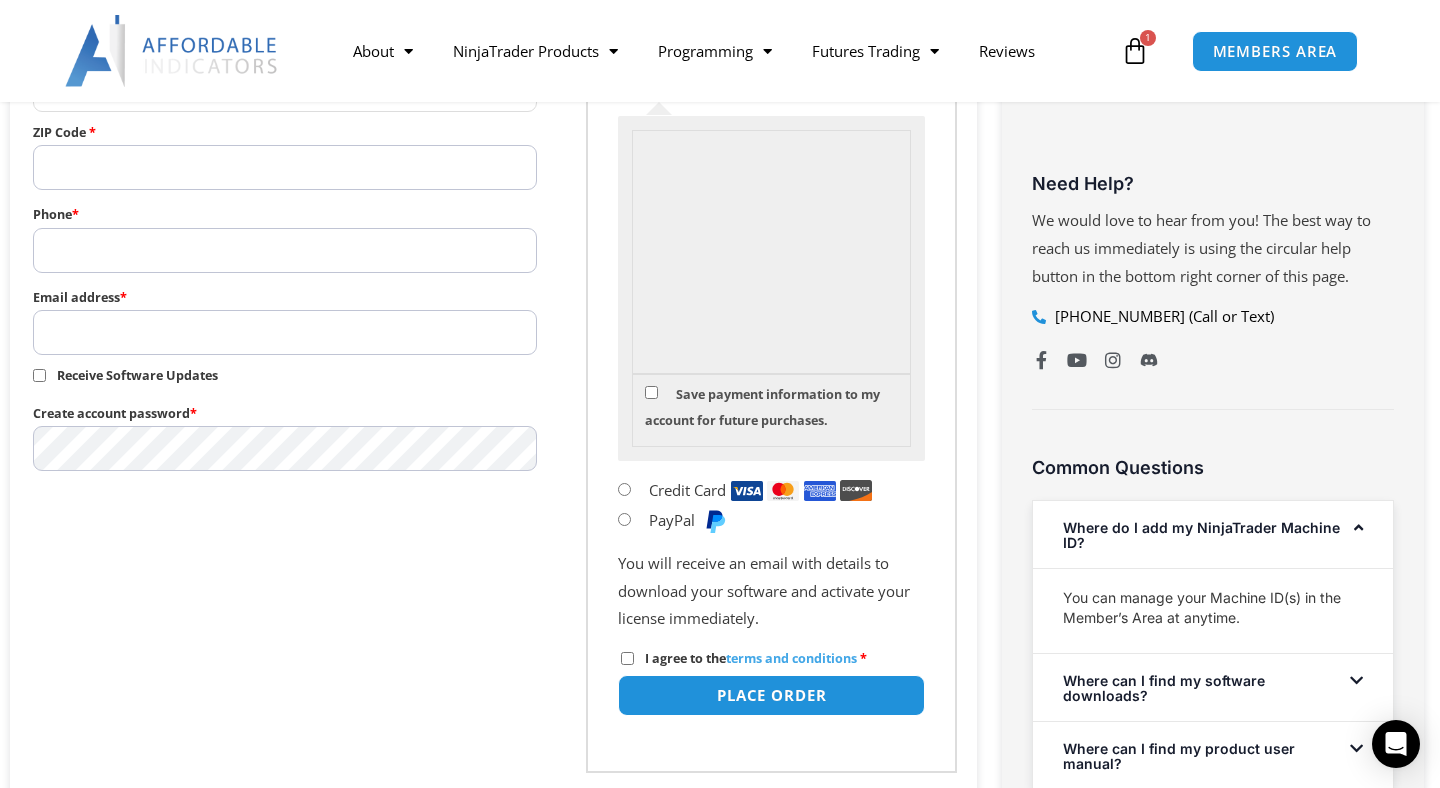 scroll, scrollTop: 868, scrollLeft: 0, axis: vertical 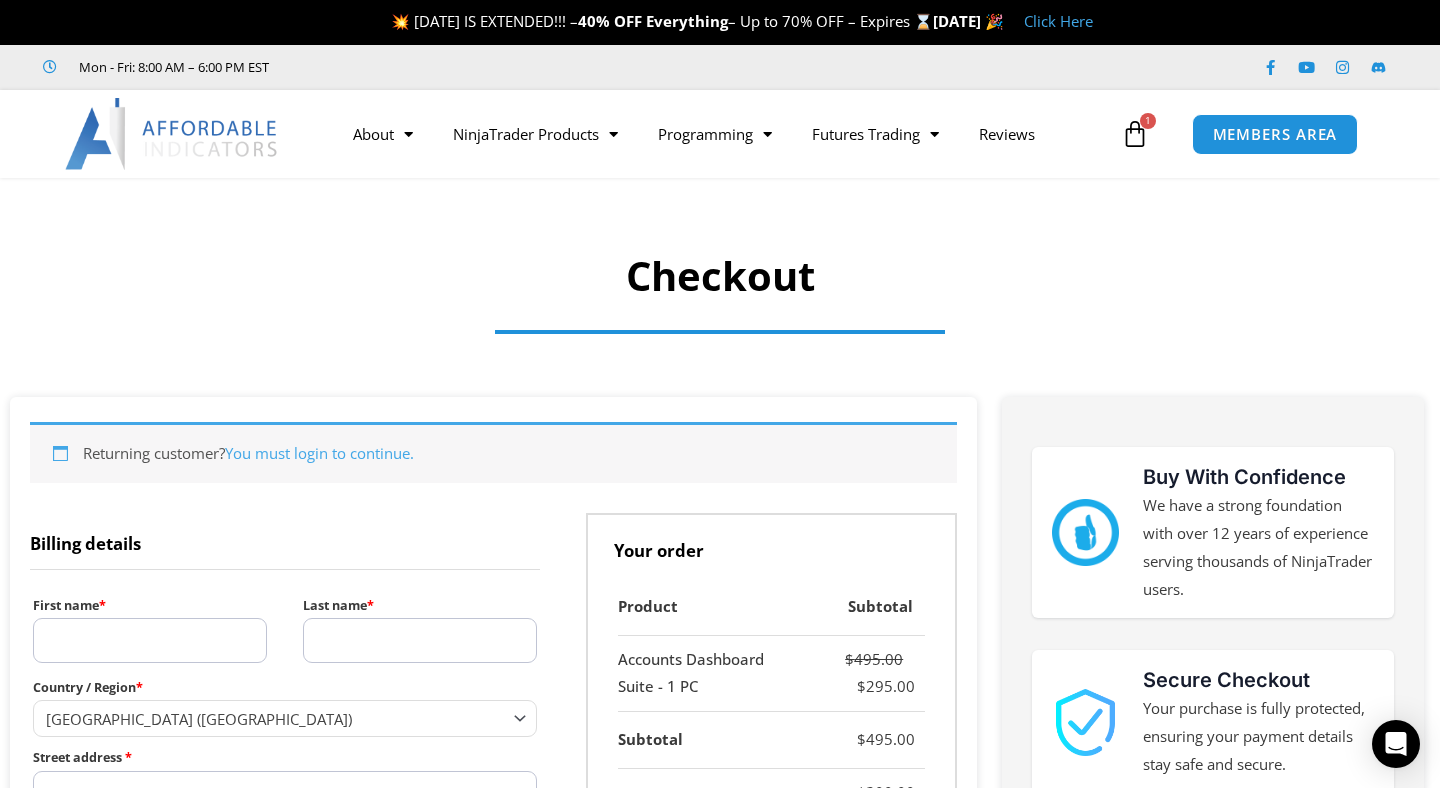 click on "Click Here" at bounding box center (1058, 21) 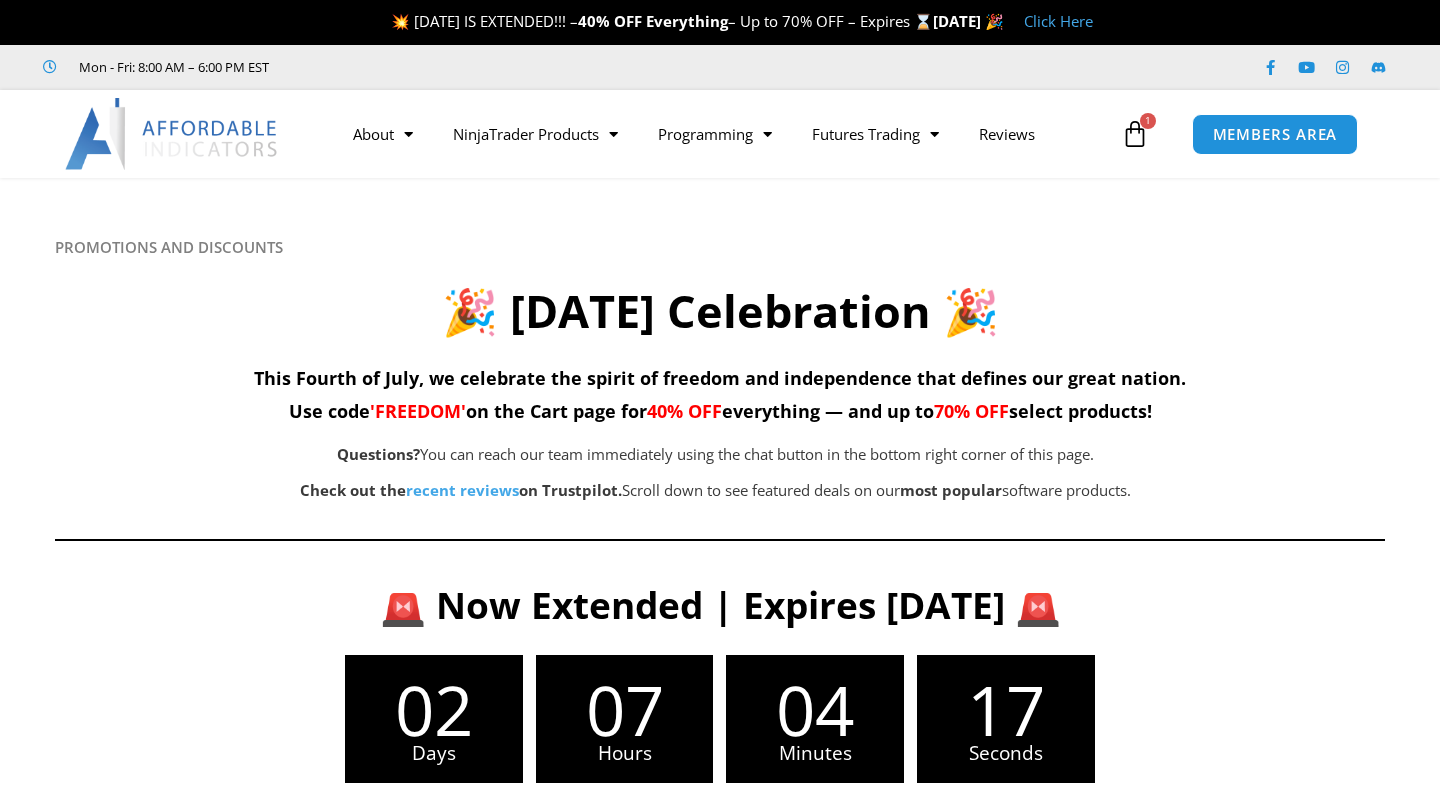 scroll, scrollTop: 0, scrollLeft: 0, axis: both 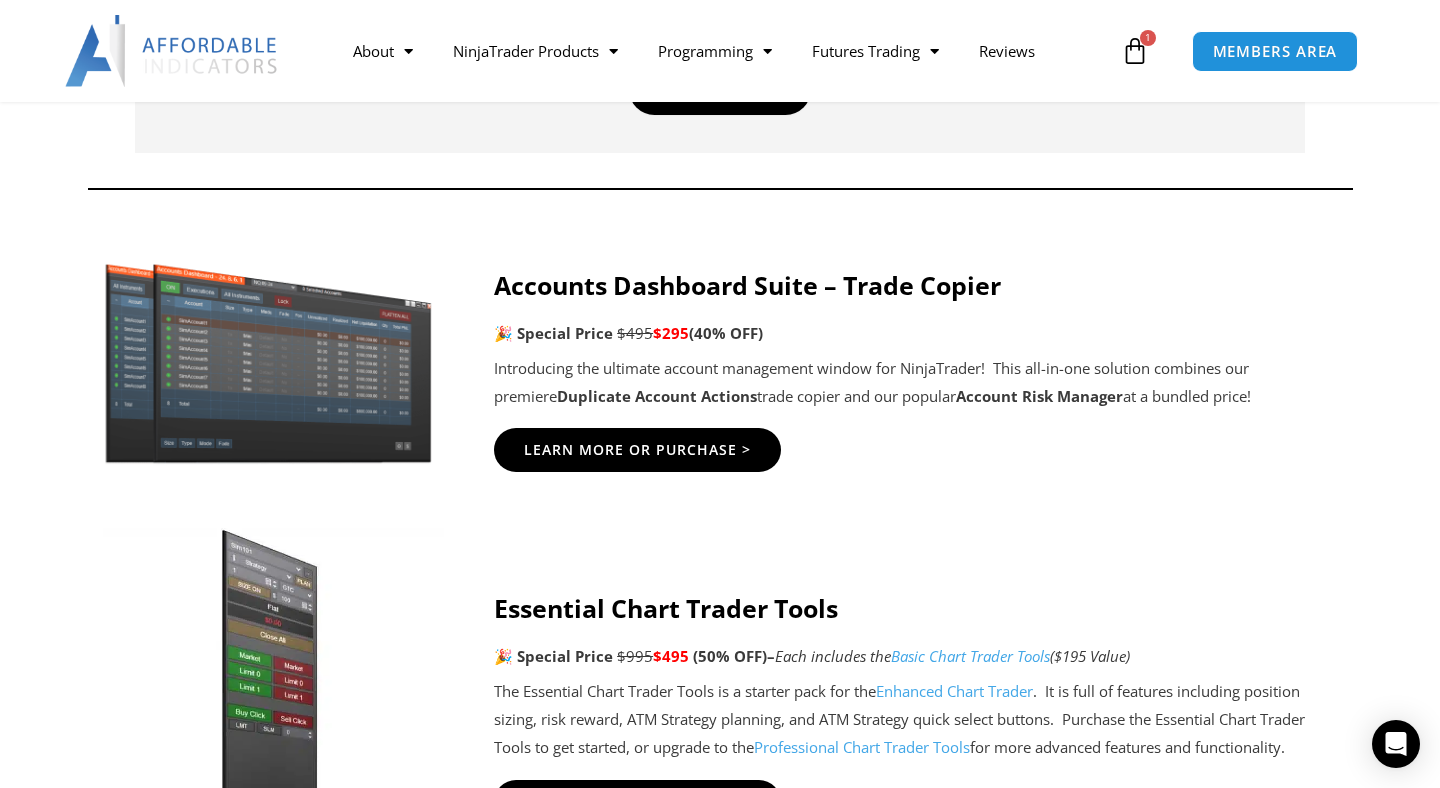 click at bounding box center (1135, 51) 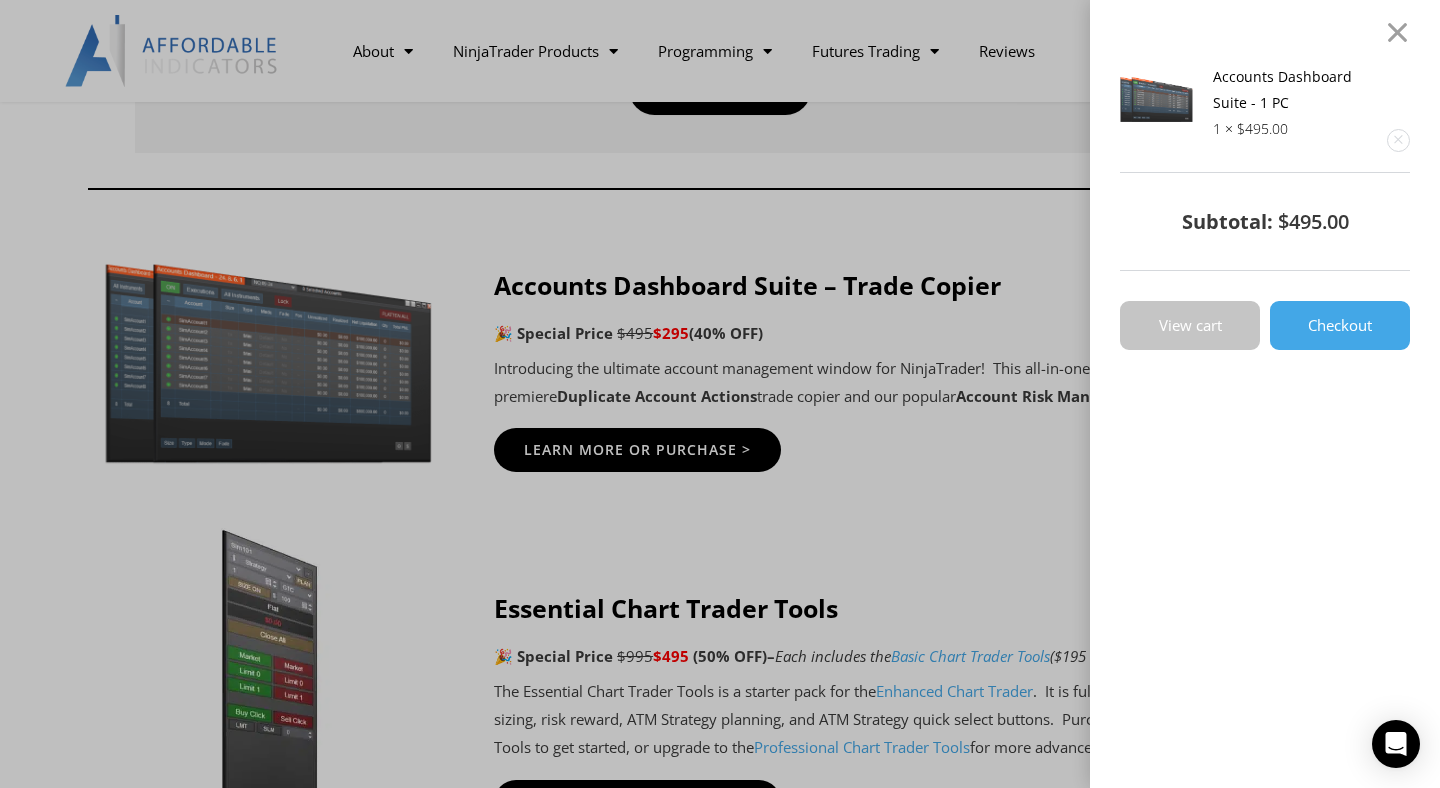 click on "View cart" at bounding box center (1190, 325) 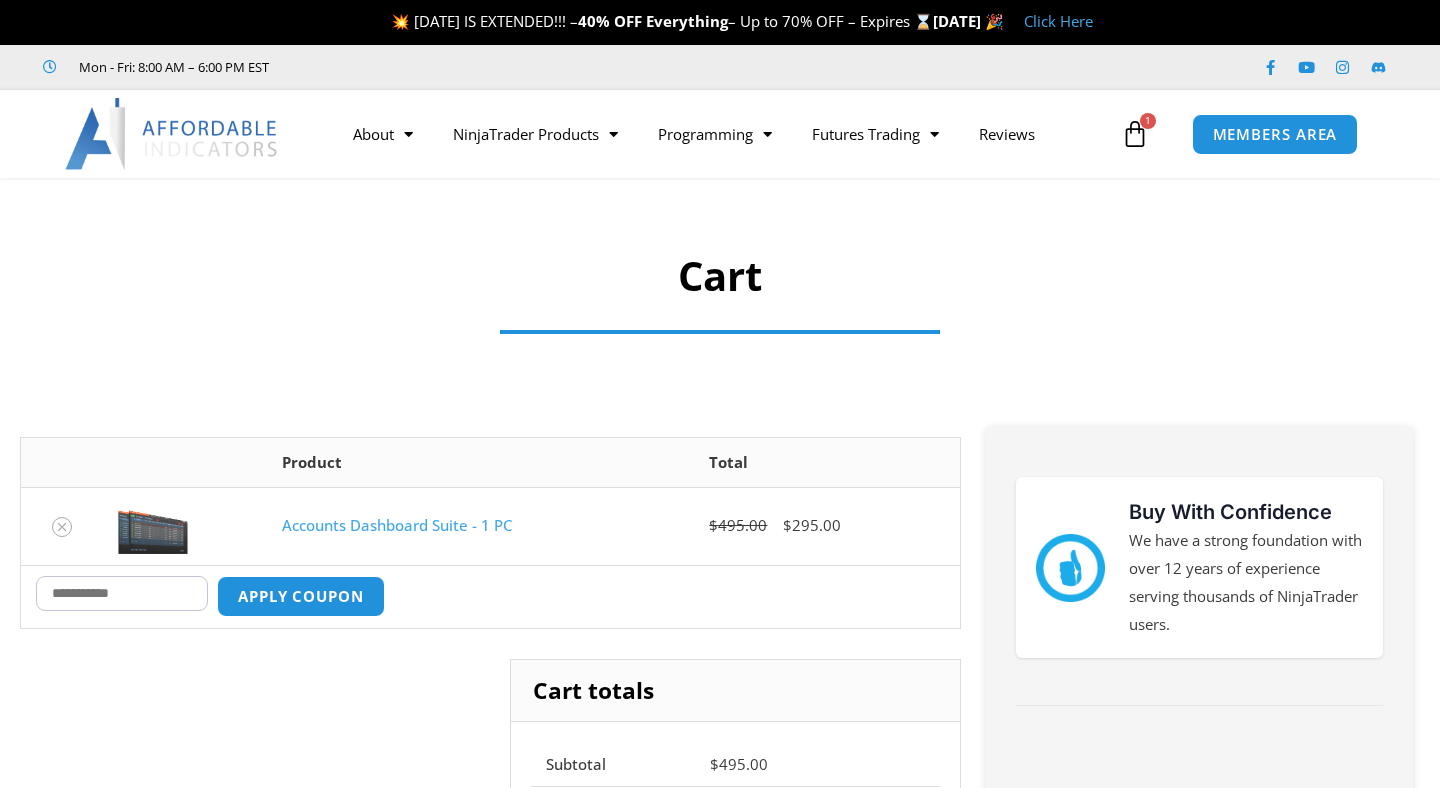 scroll, scrollTop: 0, scrollLeft: 0, axis: both 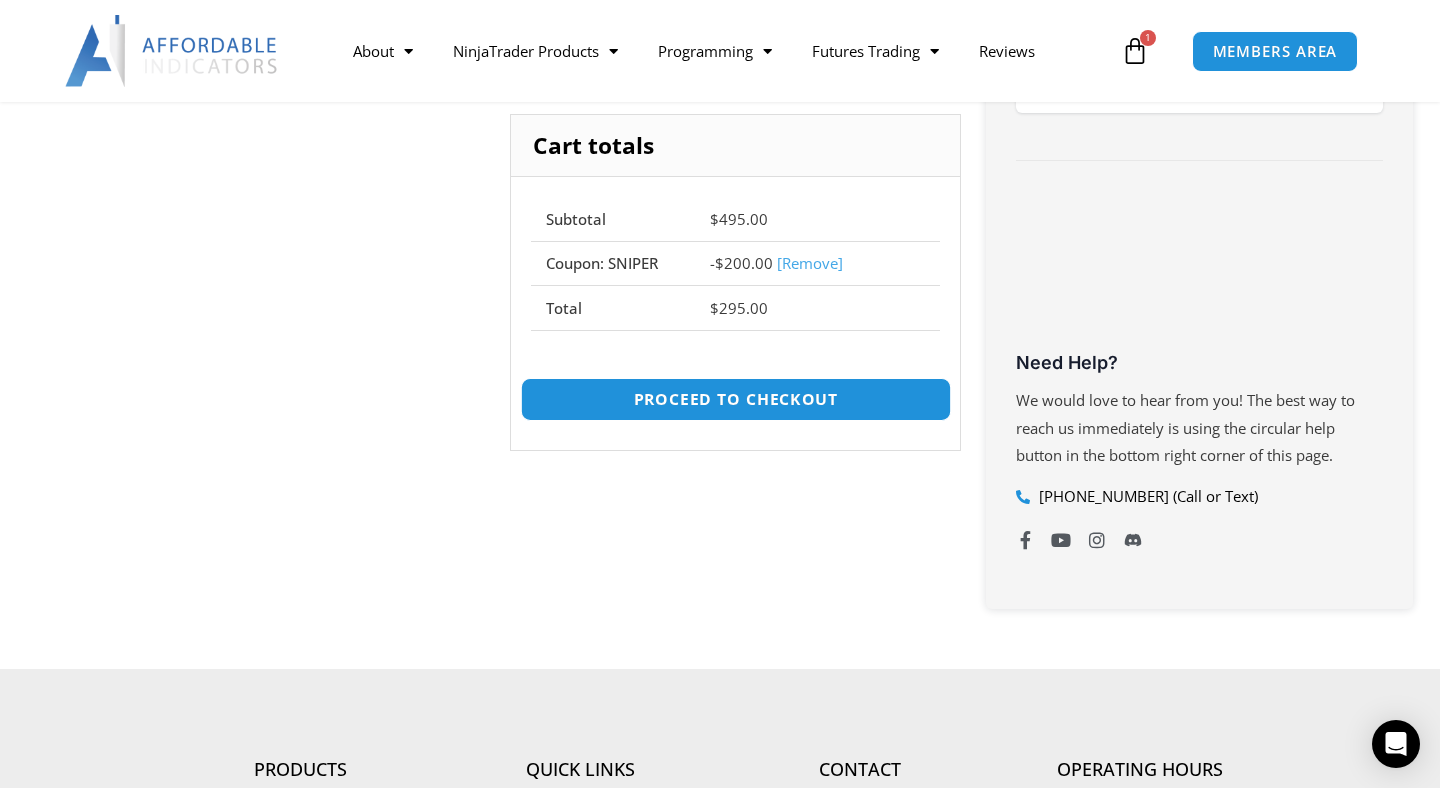 click on "Proceed to checkout" at bounding box center (735, 399) 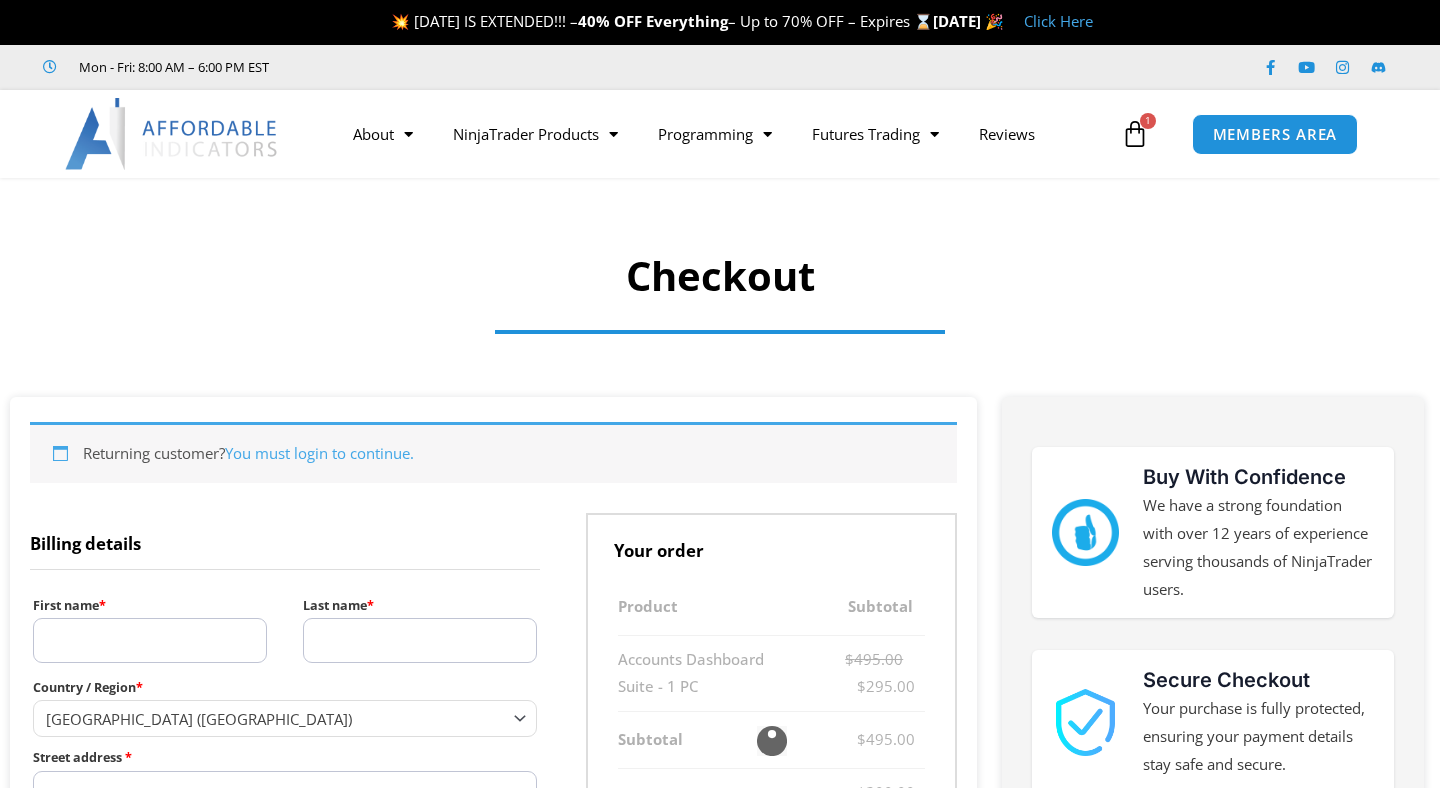 select on "**" 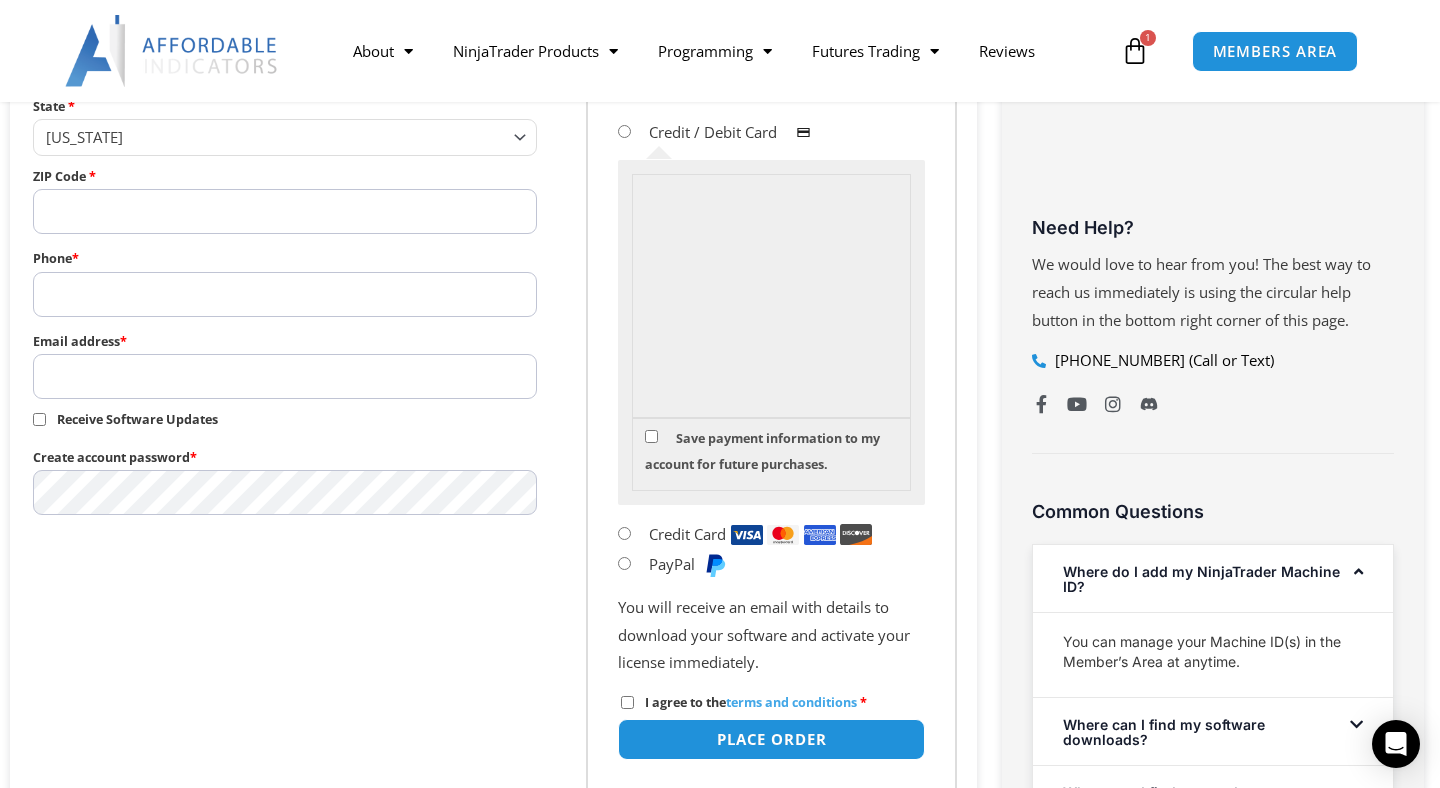 scroll, scrollTop: 821, scrollLeft: 0, axis: vertical 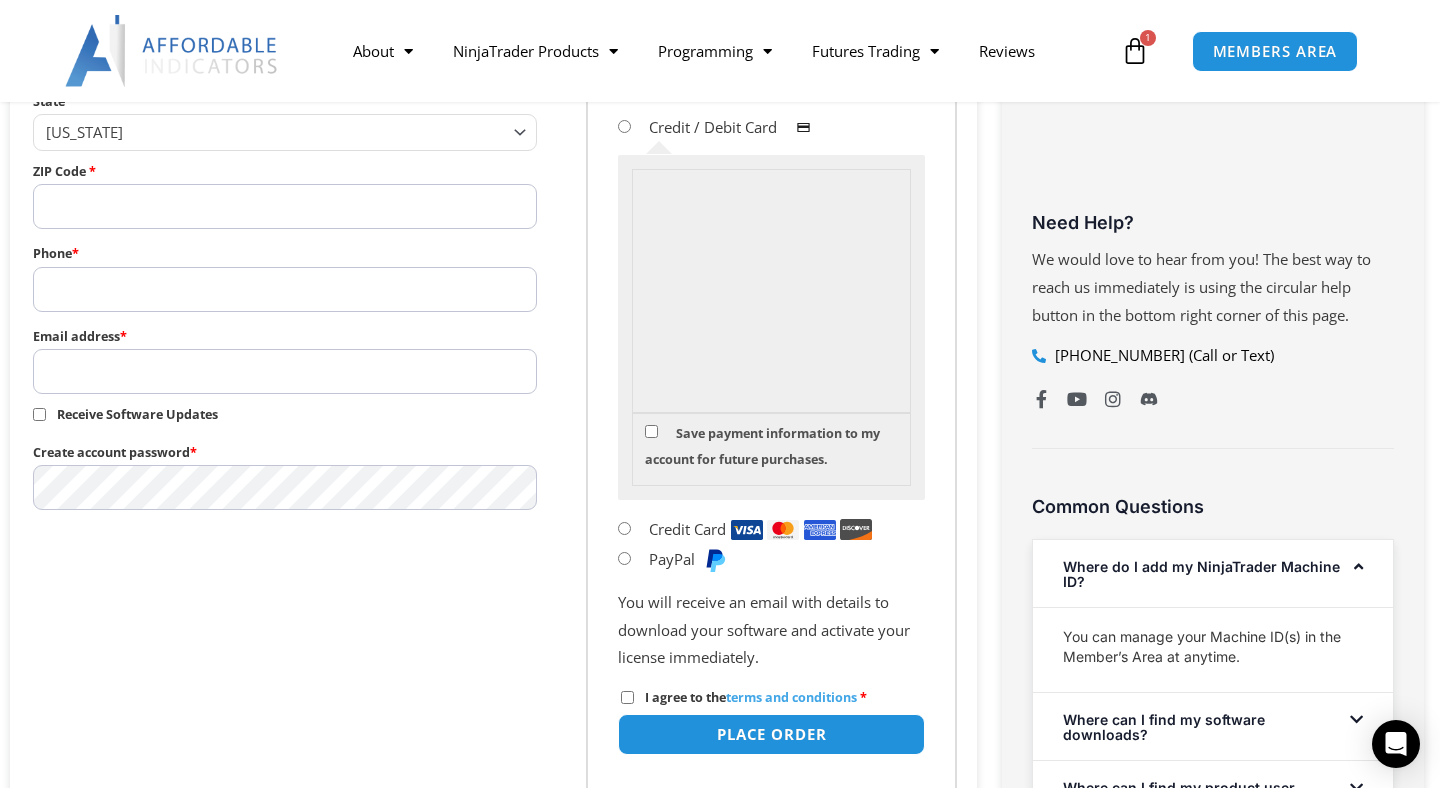 click on "PayPal" at bounding box center [771, 559] 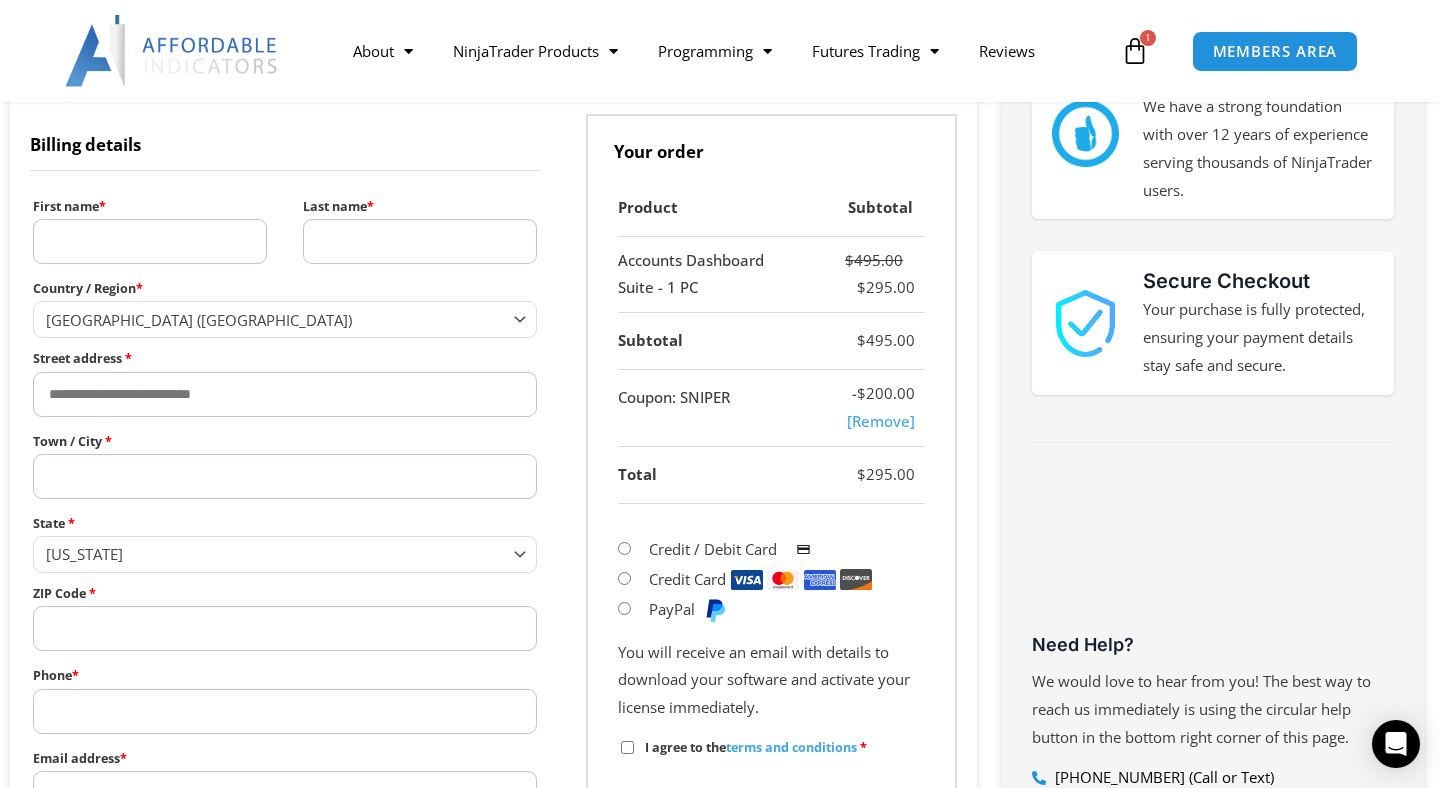 scroll, scrollTop: 379, scrollLeft: 0, axis: vertical 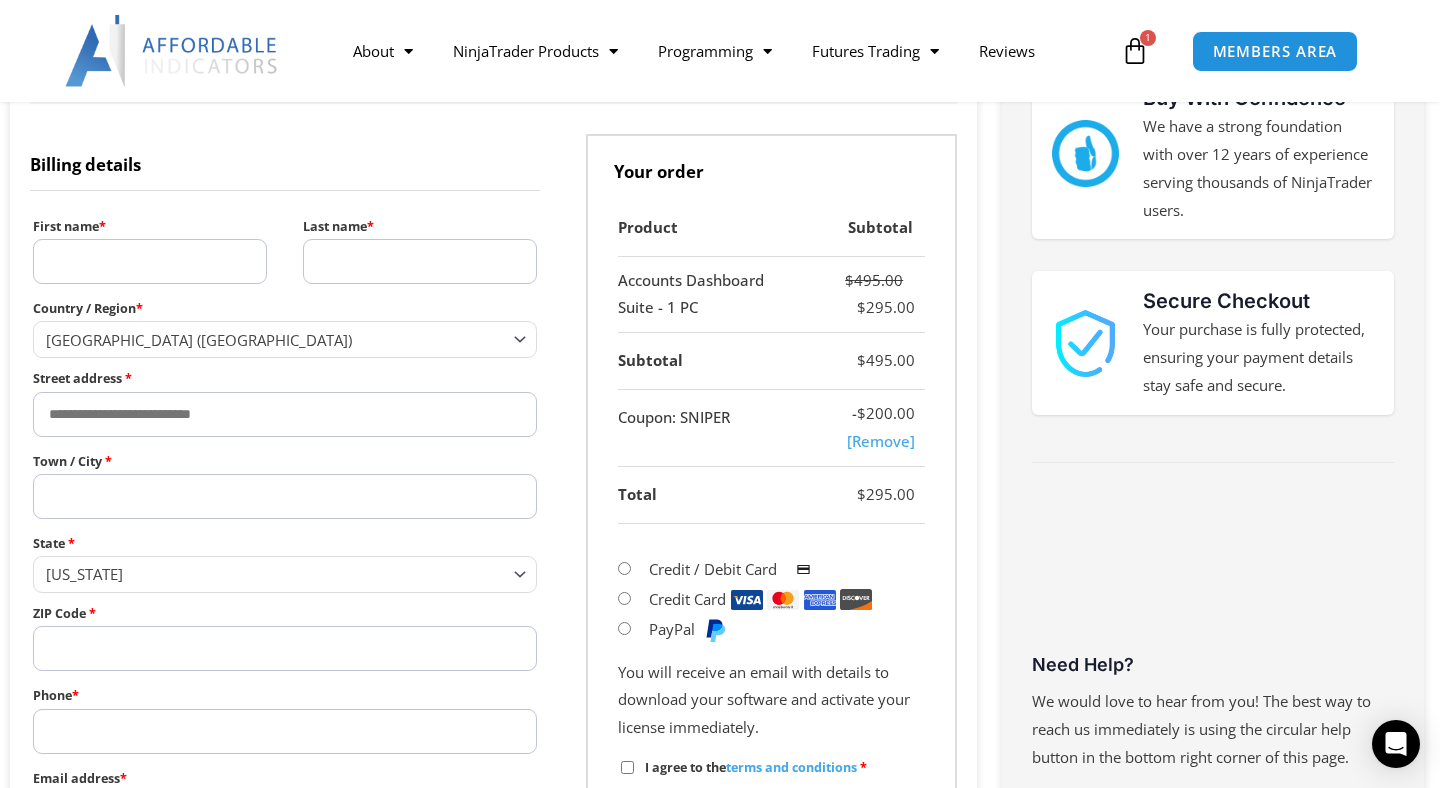 click on "First name  *" at bounding box center [150, 261] 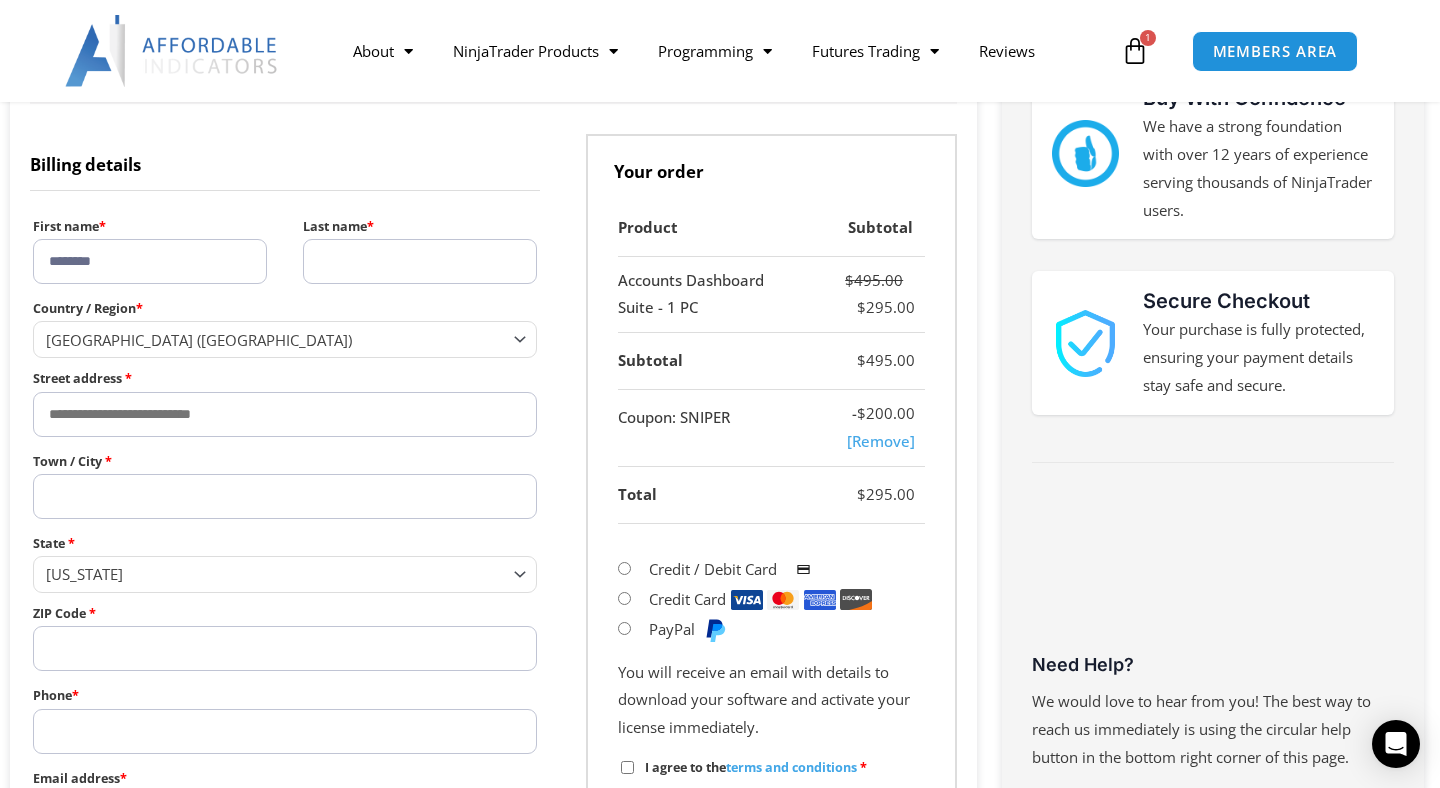 type on "*****" 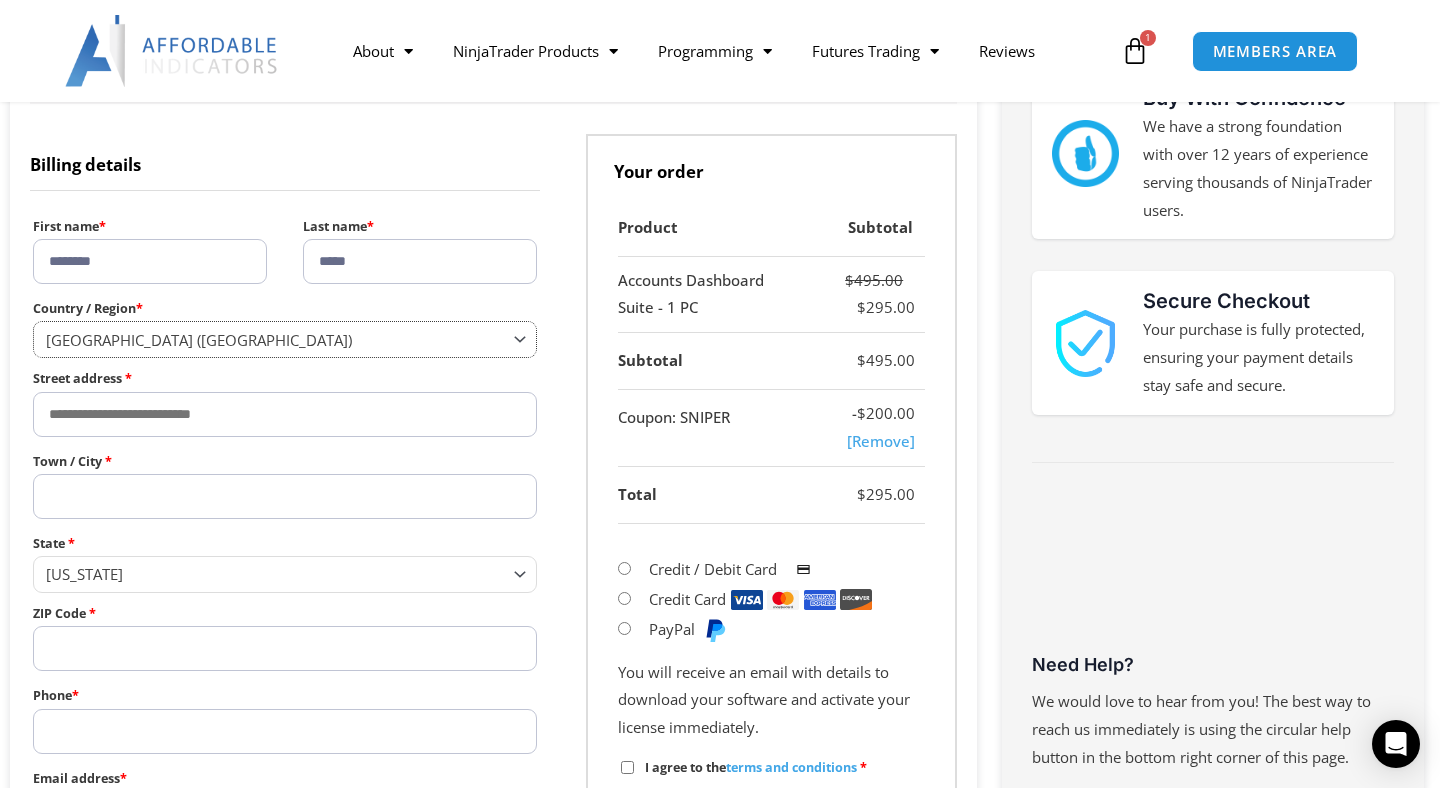 select on "**" 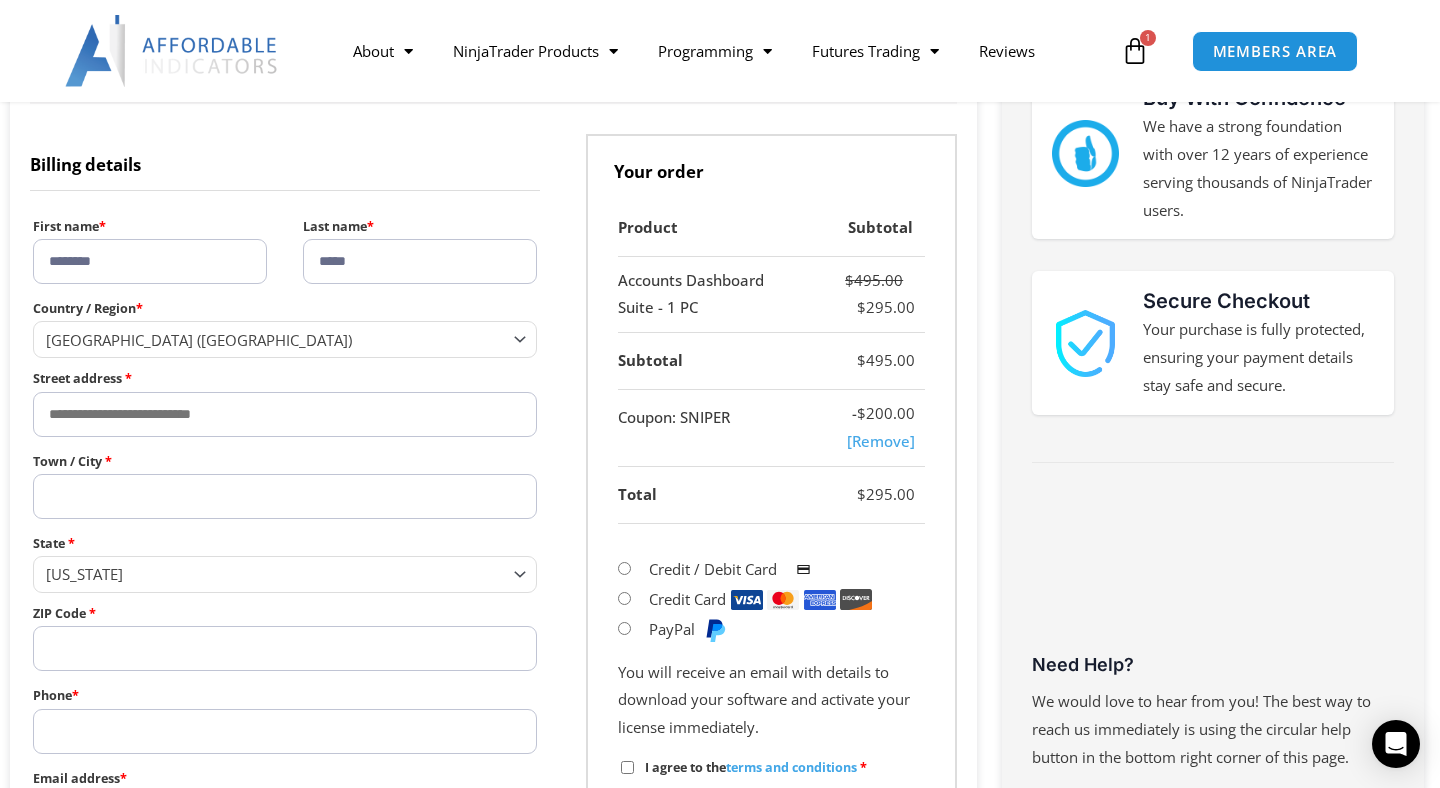 type on "**********" 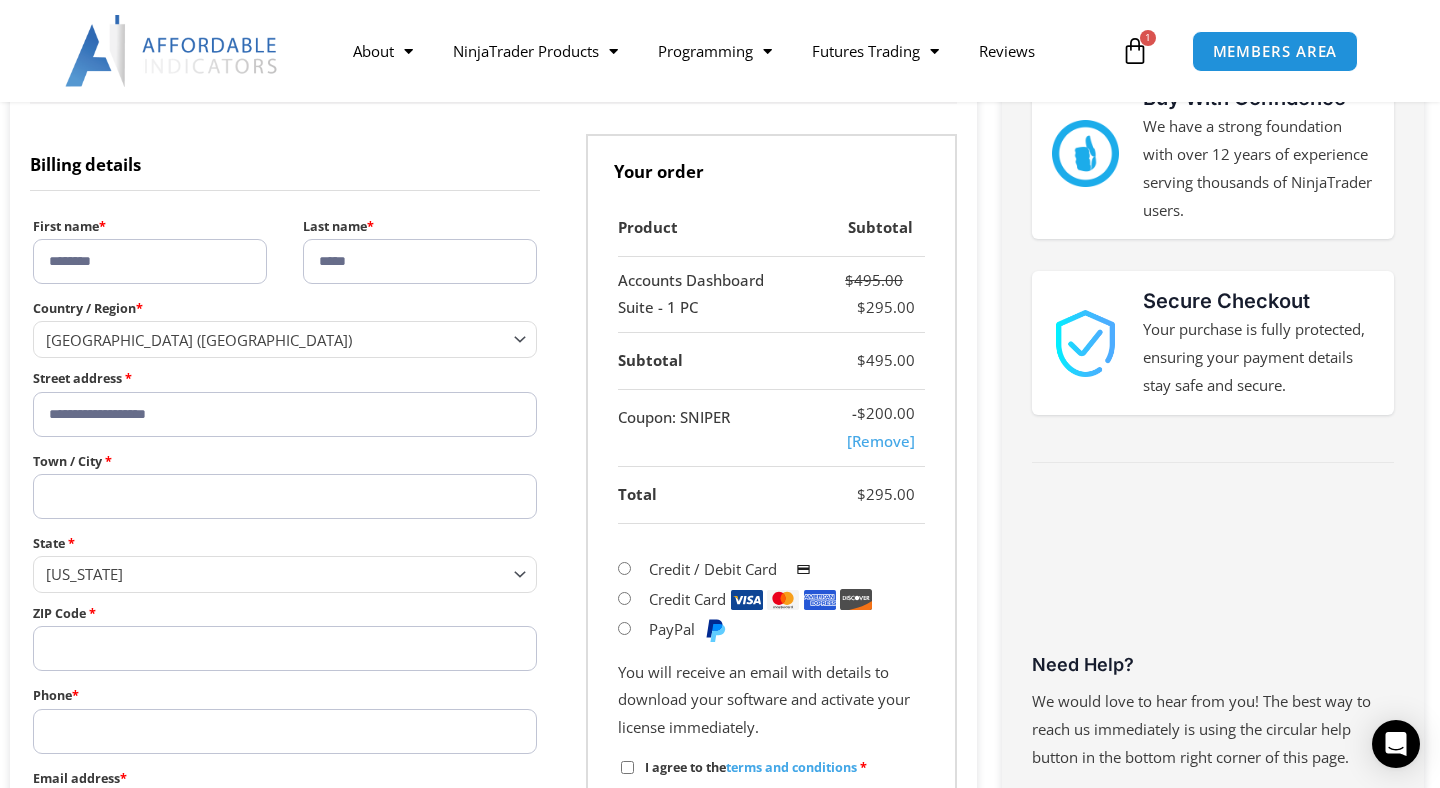 type on "********" 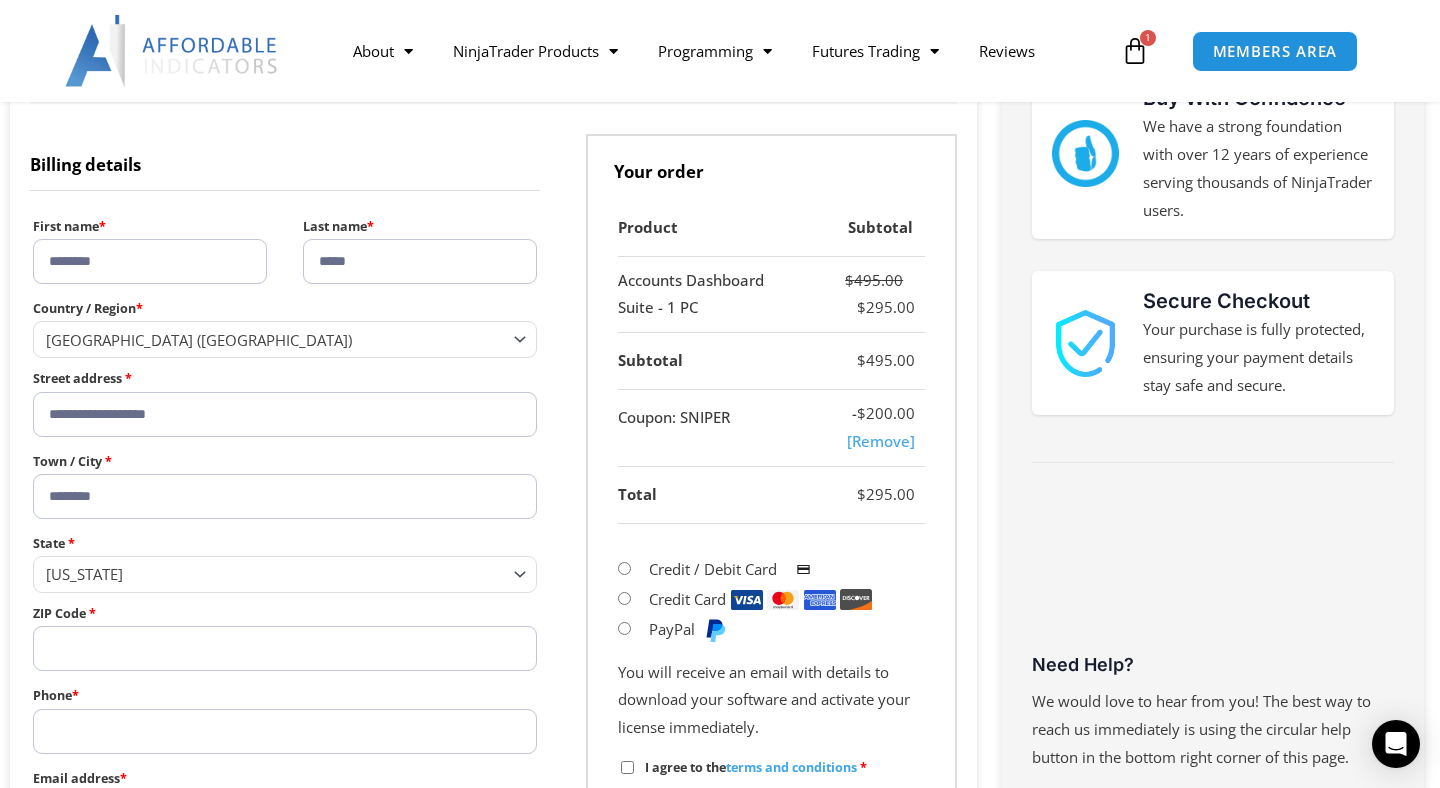 type on "*******" 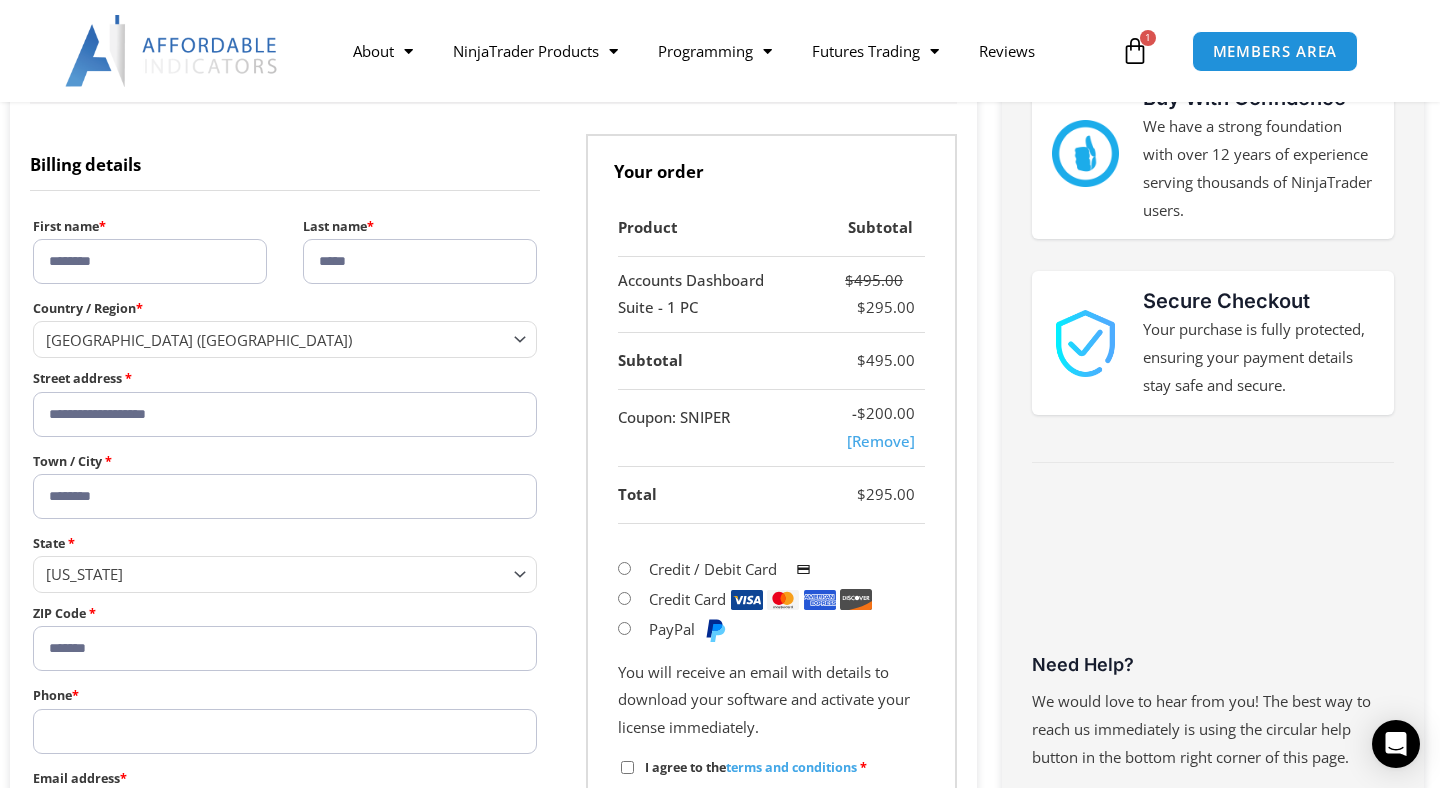 type on "**********" 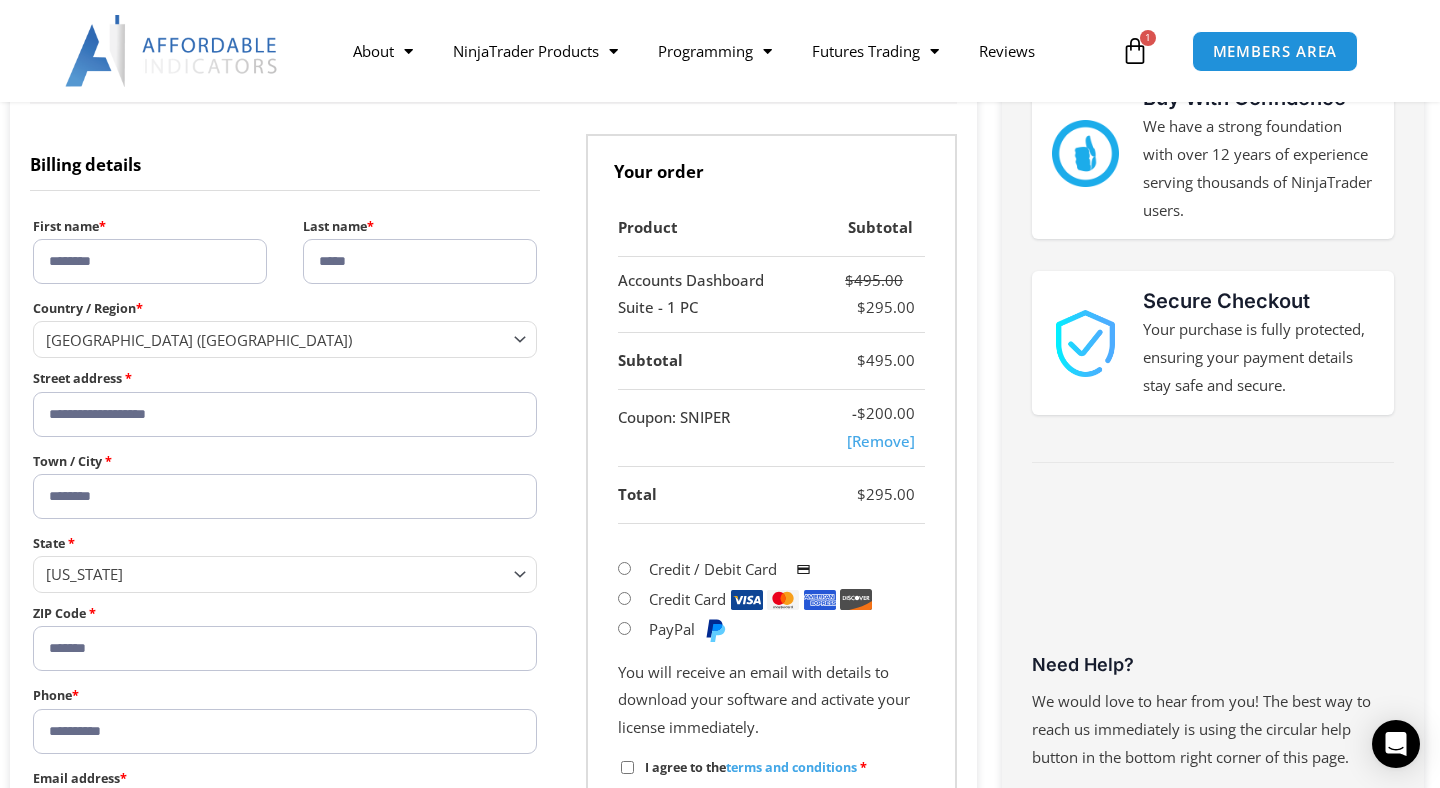 type on "**********" 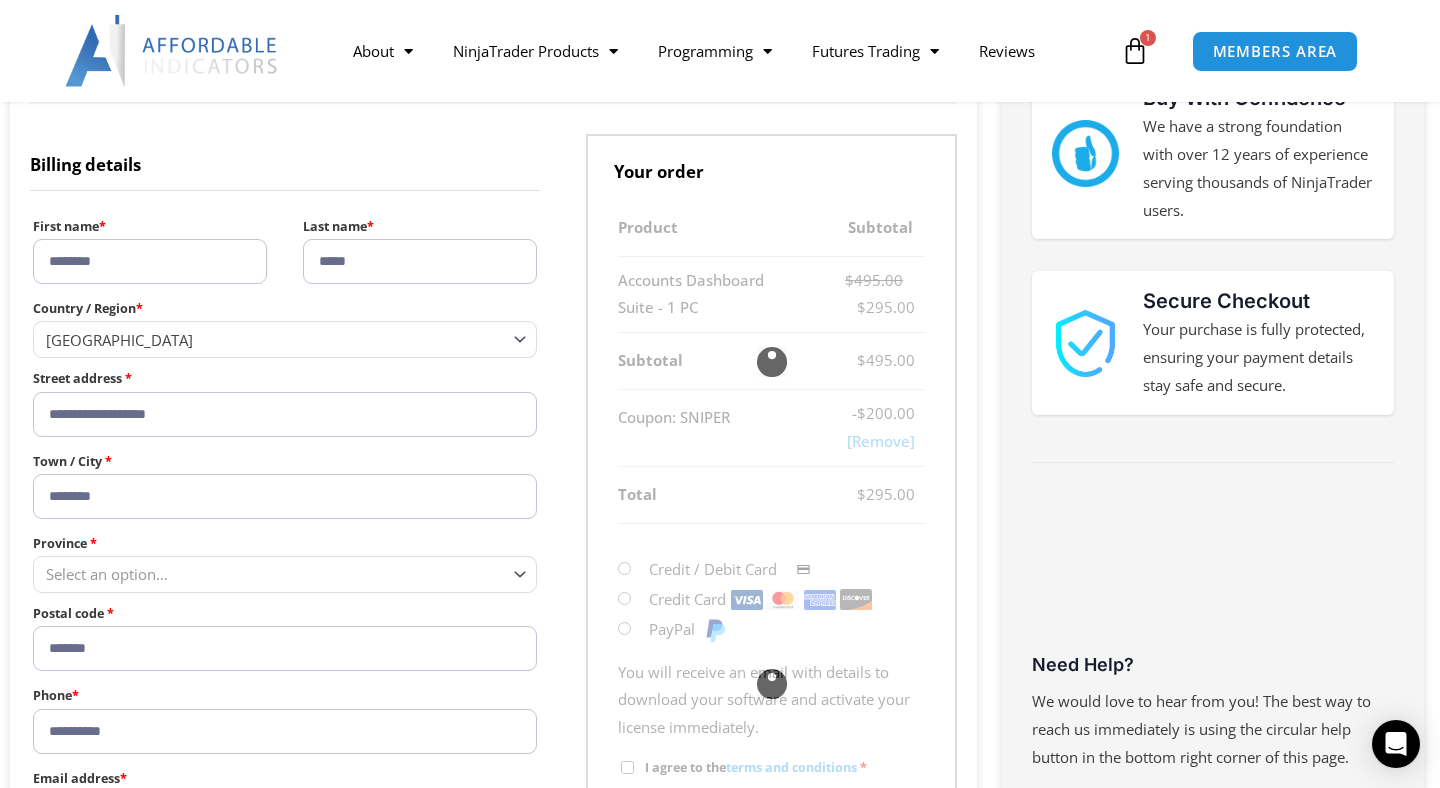 select on "**" 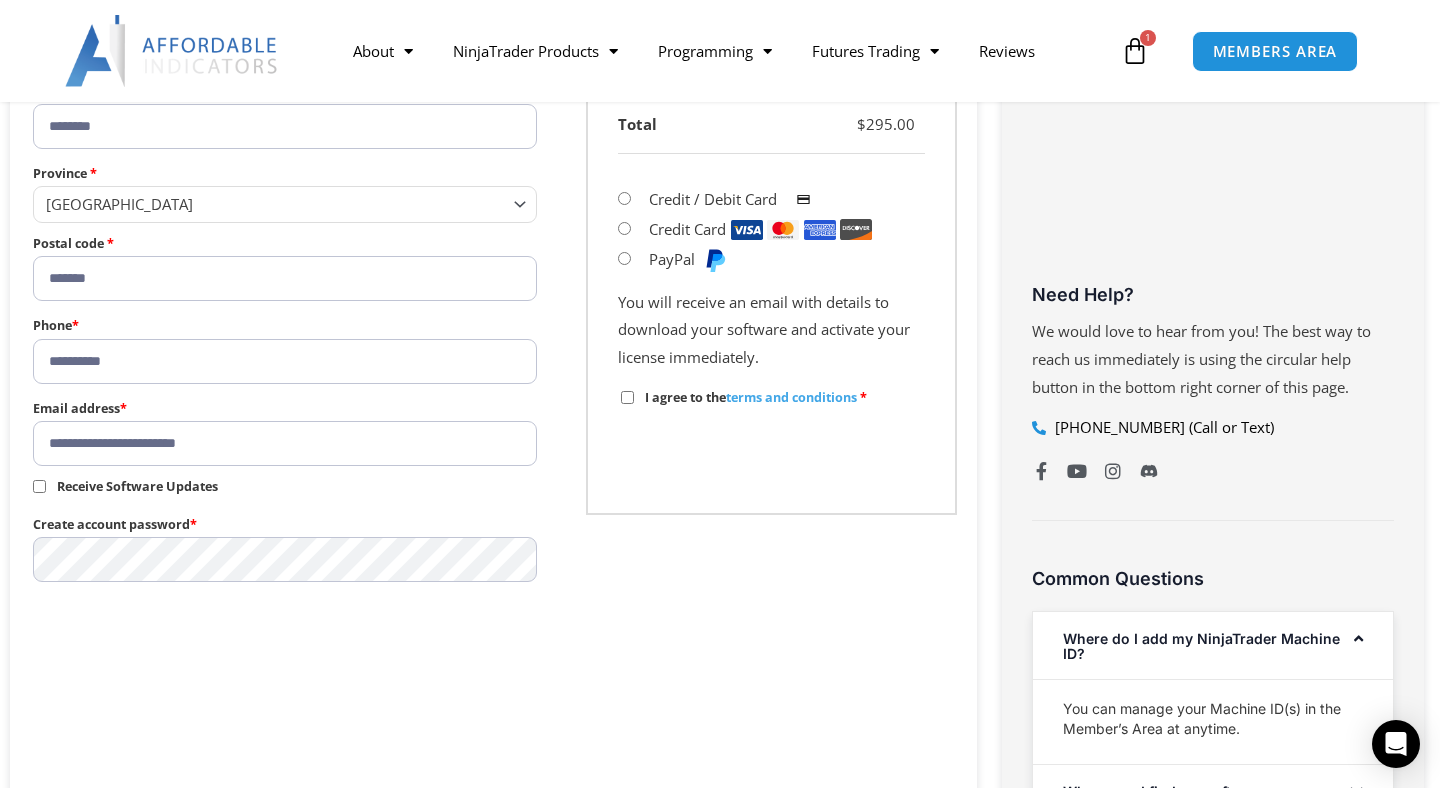 scroll, scrollTop: 778, scrollLeft: 0, axis: vertical 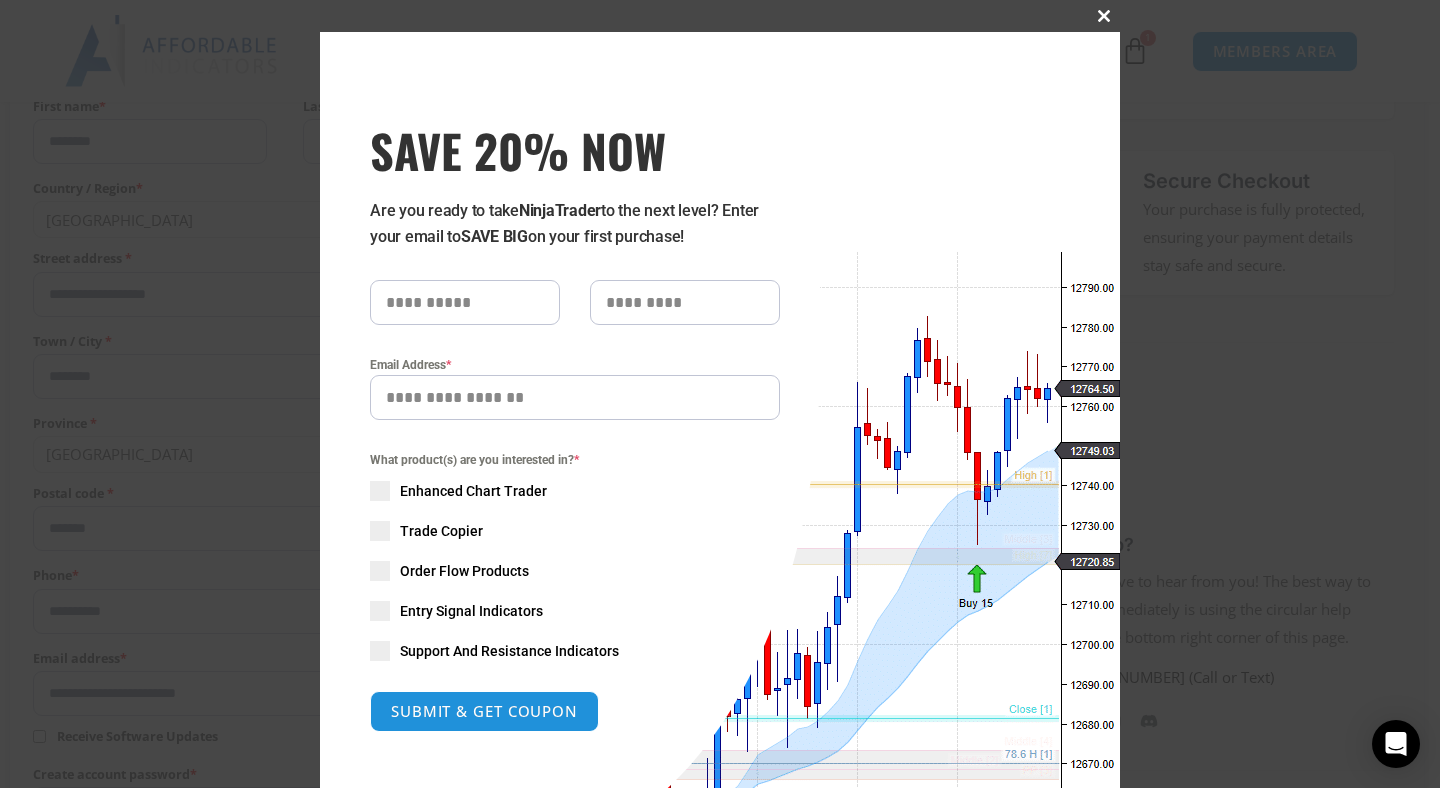 click at bounding box center [1104, 16] 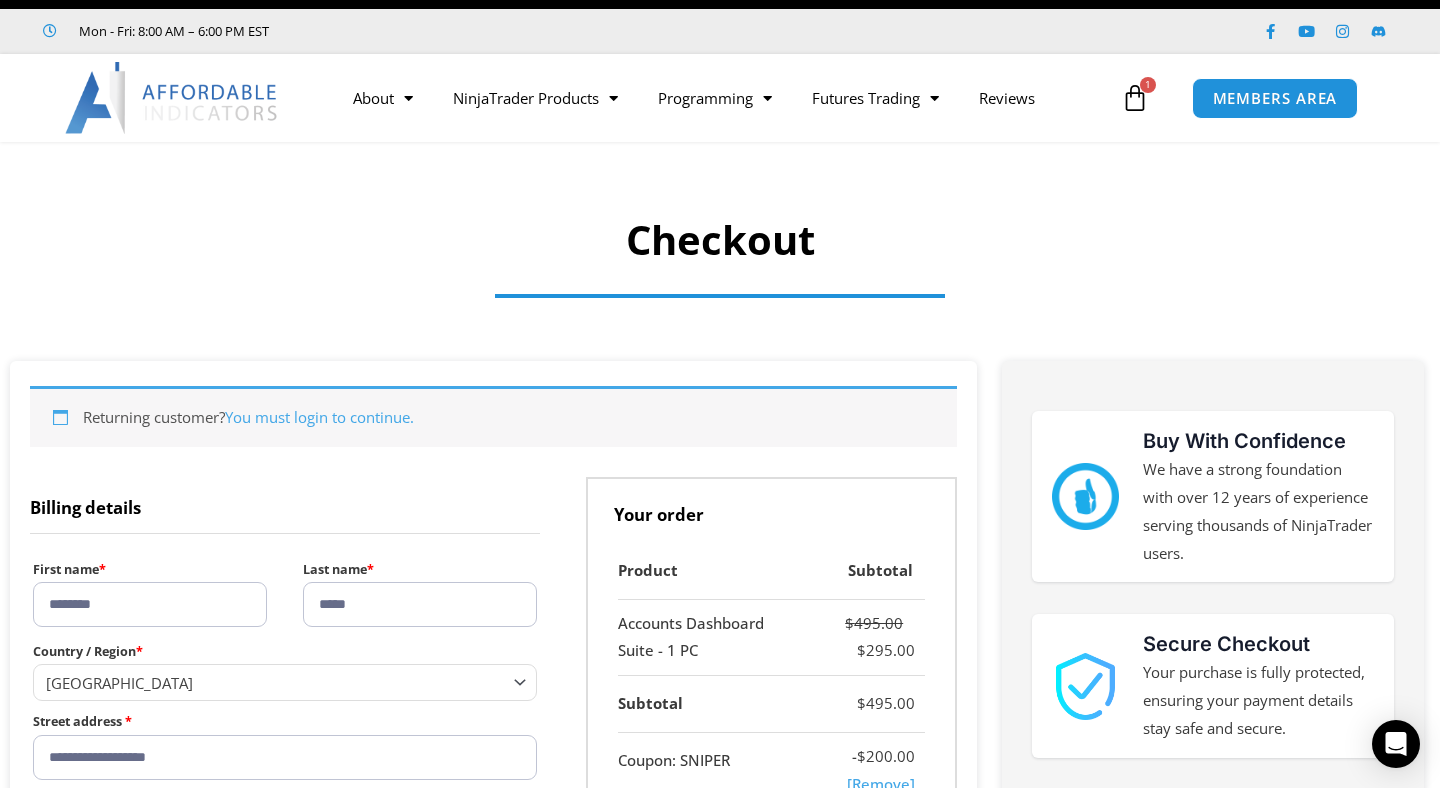 scroll, scrollTop: 0, scrollLeft: 0, axis: both 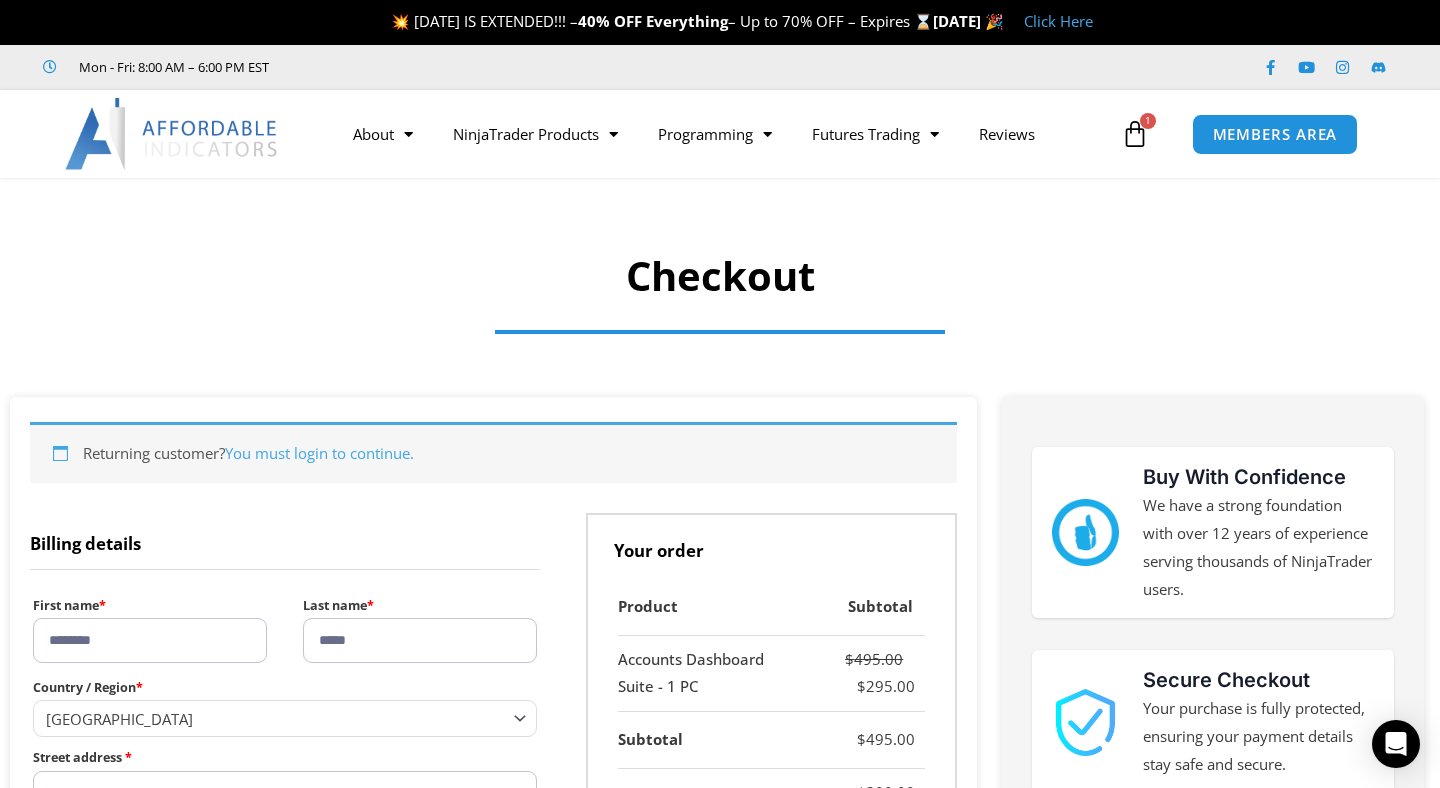 click on "You must login to continue." at bounding box center [319, 453] 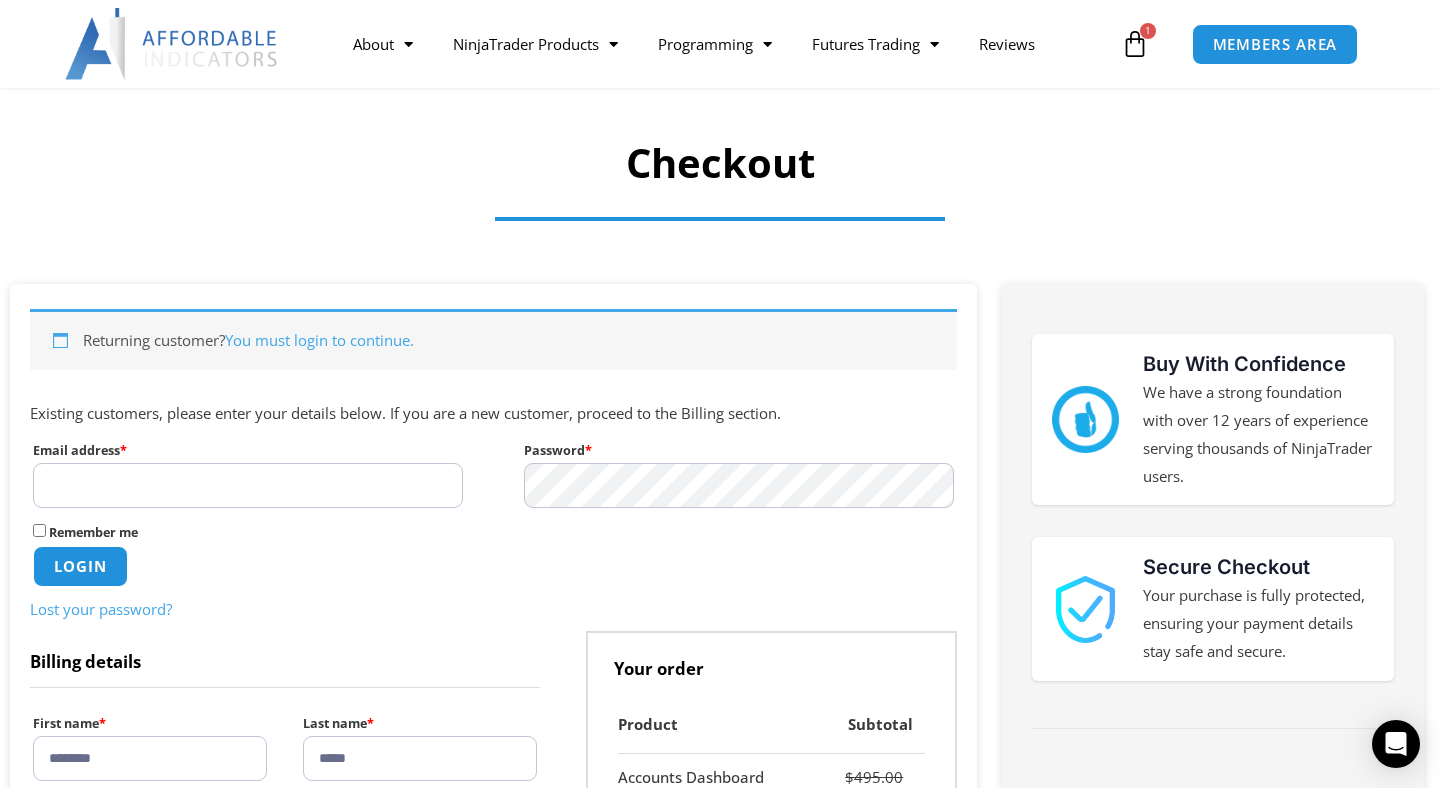 scroll, scrollTop: 121, scrollLeft: 0, axis: vertical 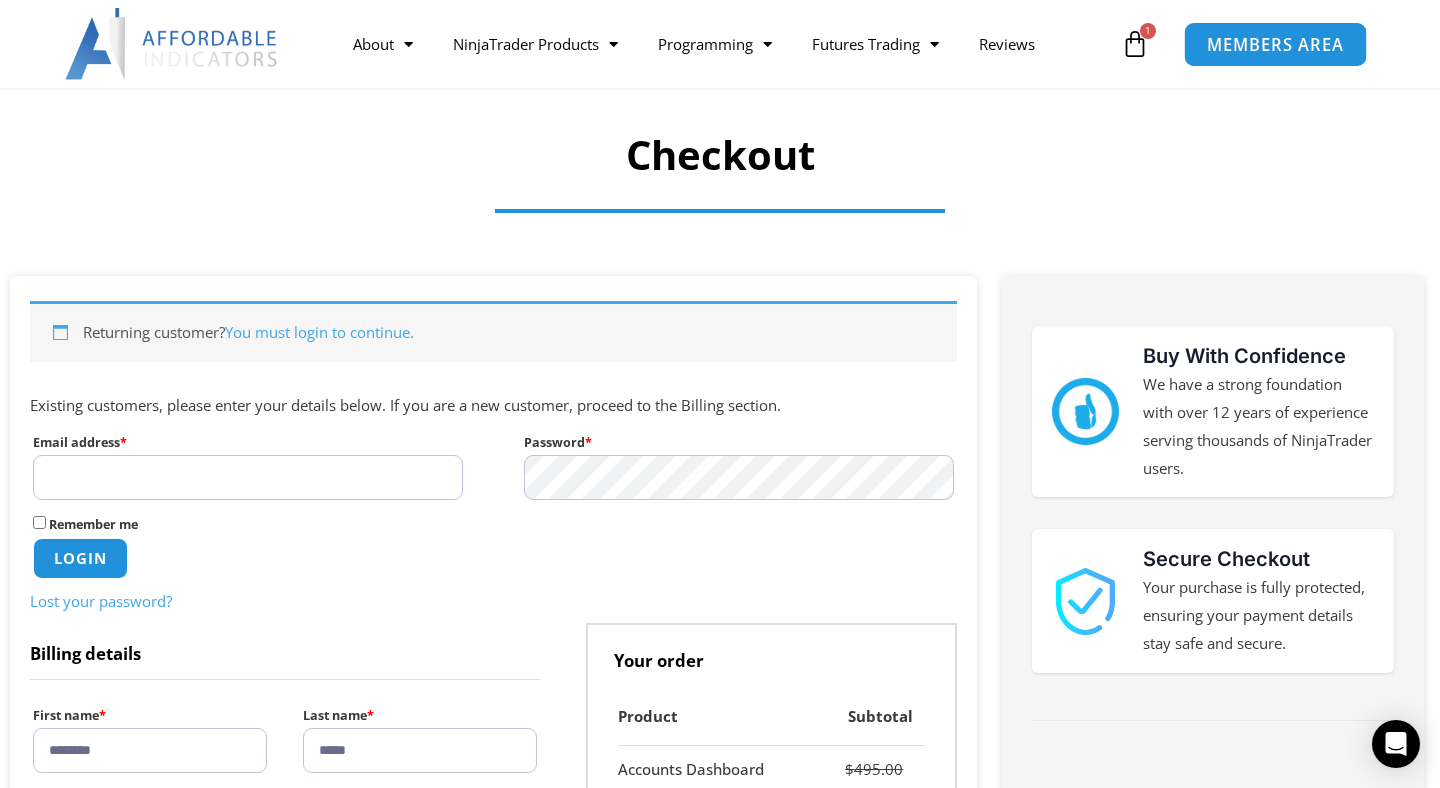 click on "MEMBERS AREA" at bounding box center [1274, 44] 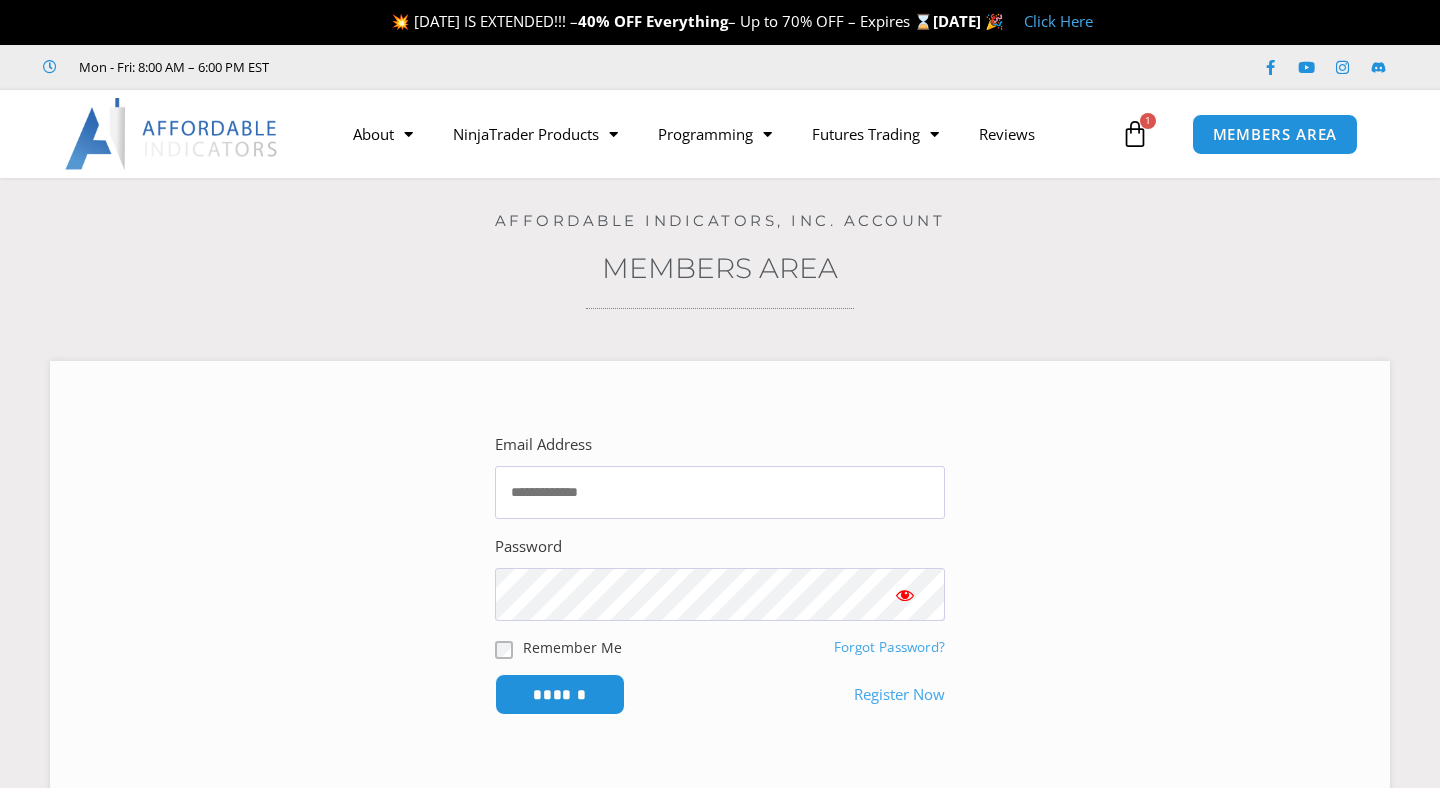 scroll, scrollTop: 0, scrollLeft: 0, axis: both 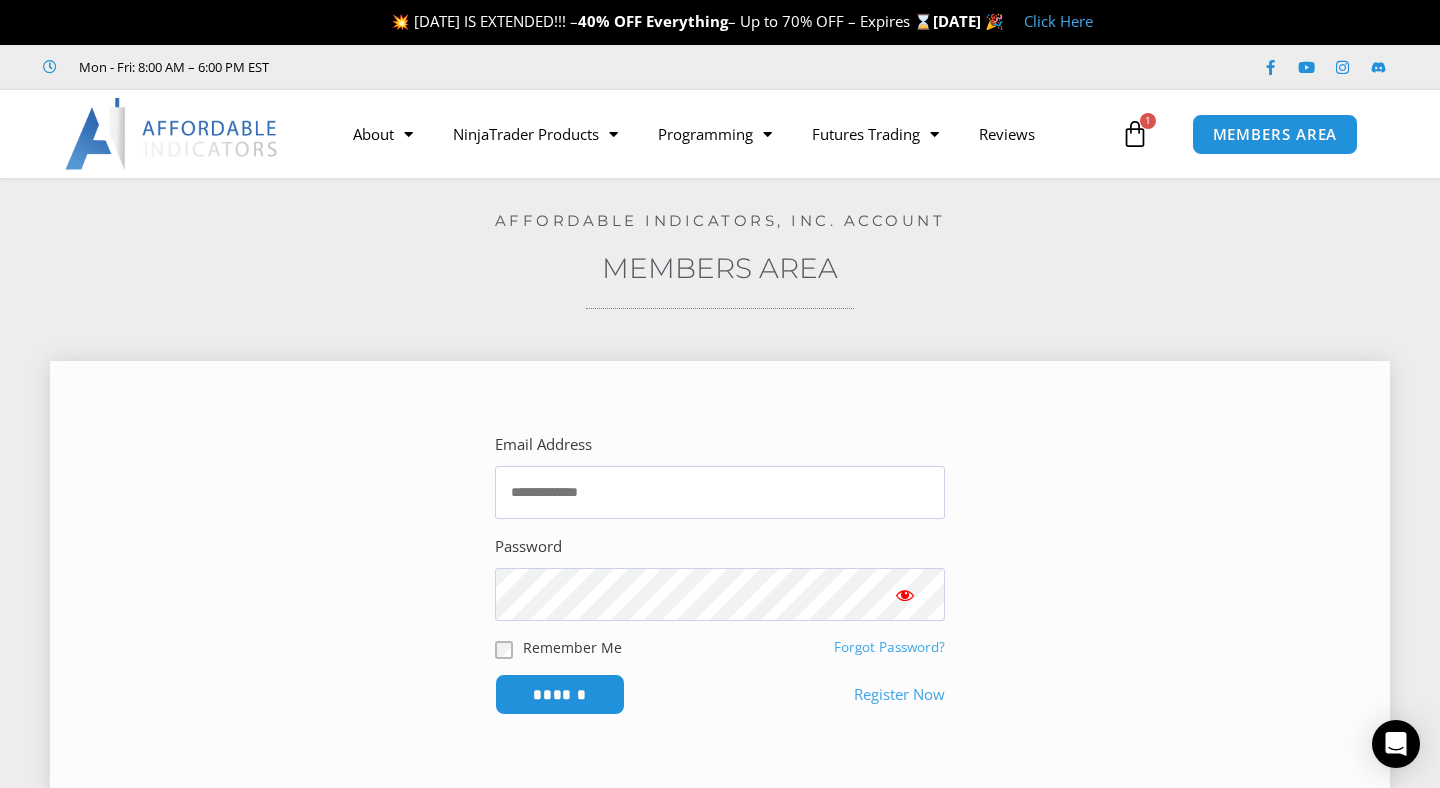click on "Register Now" at bounding box center [899, 695] 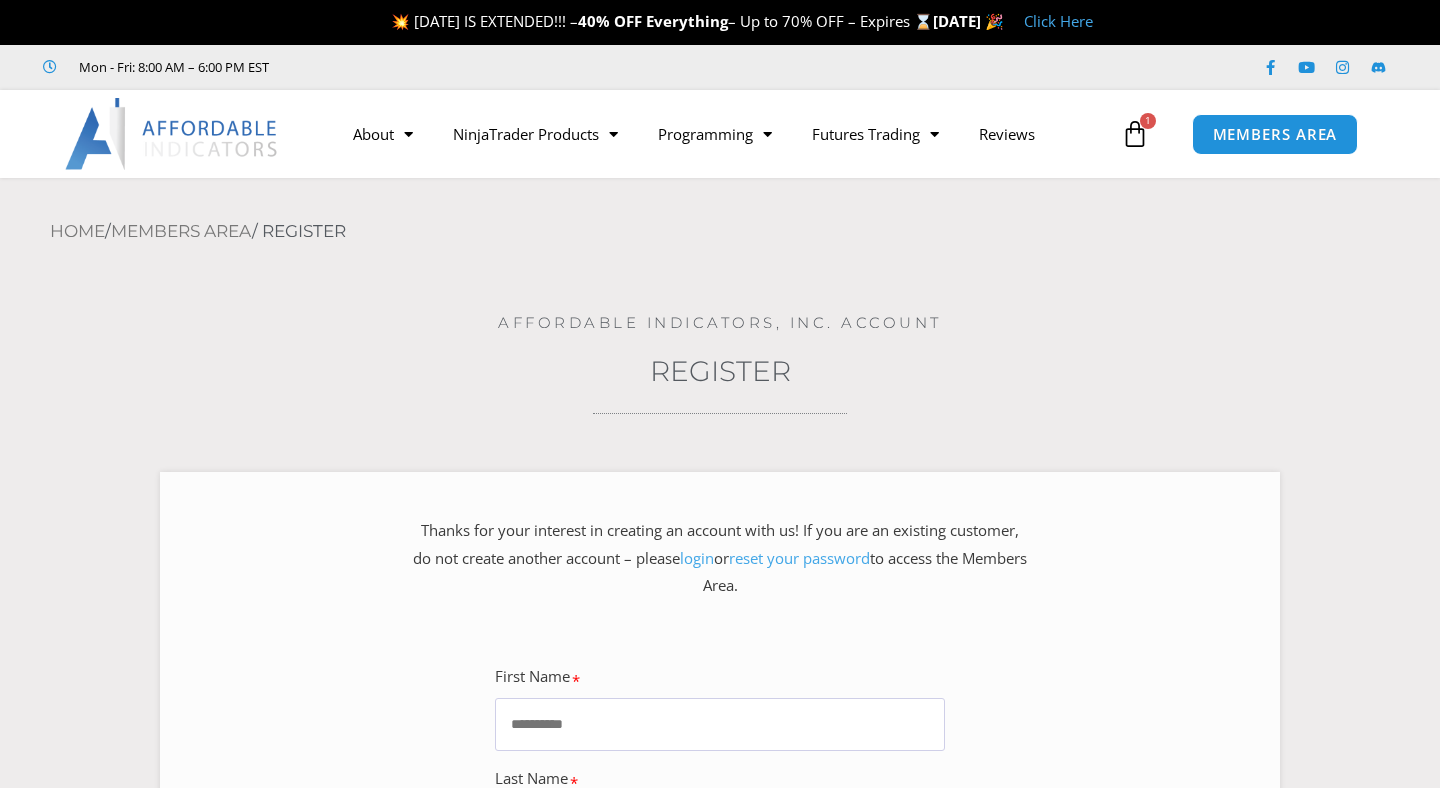 scroll, scrollTop: 0, scrollLeft: 0, axis: both 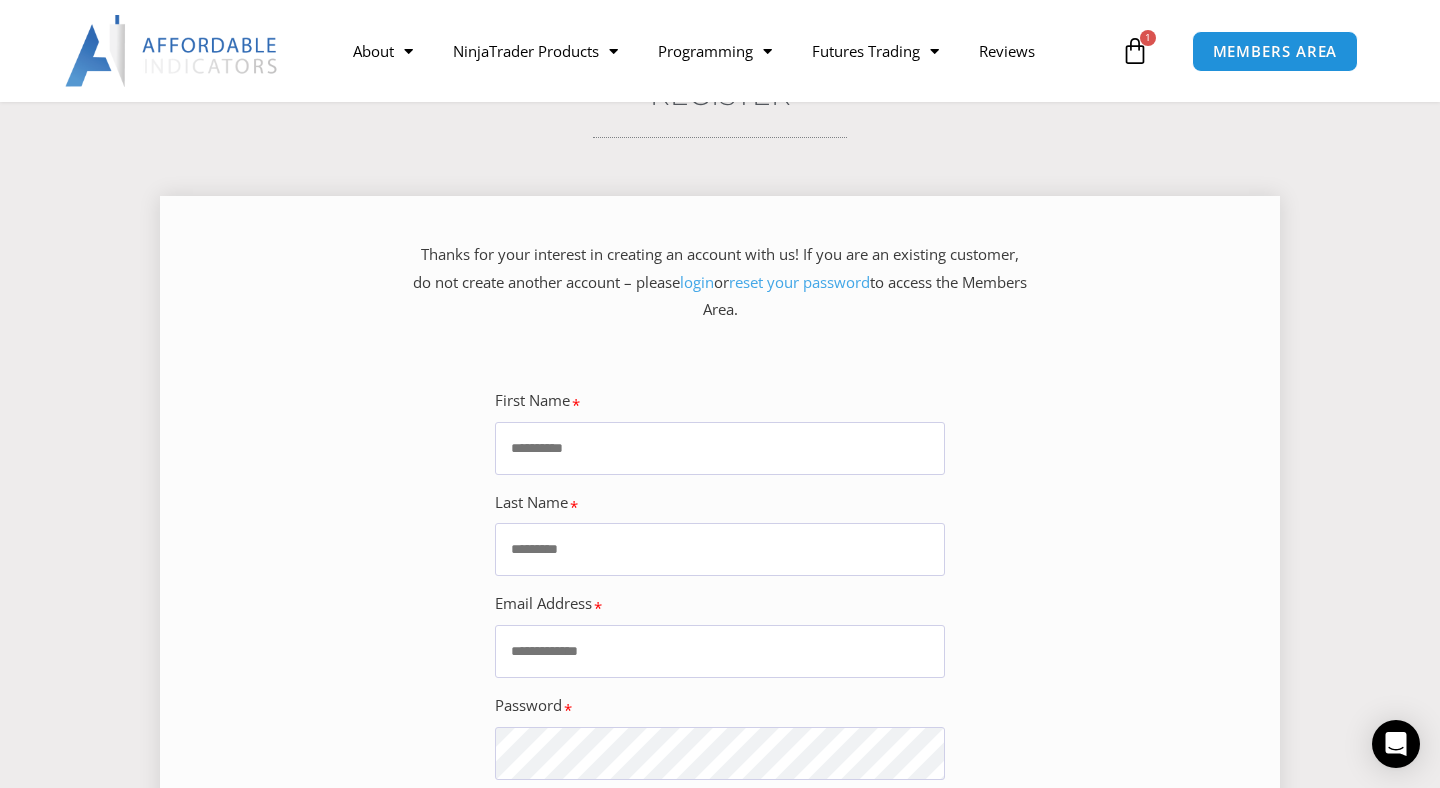 click on "First Name" at bounding box center (720, 448) 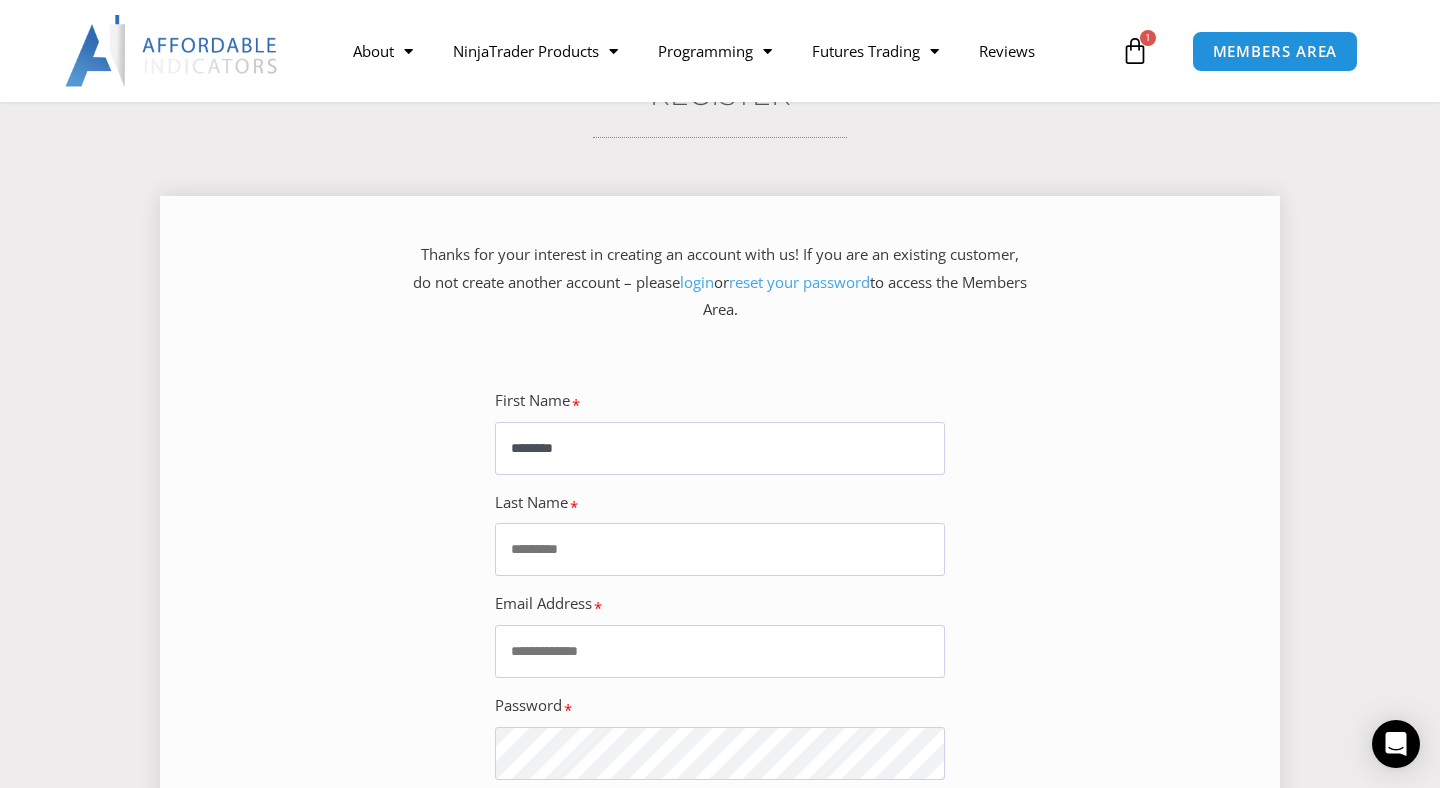 type on "*****" 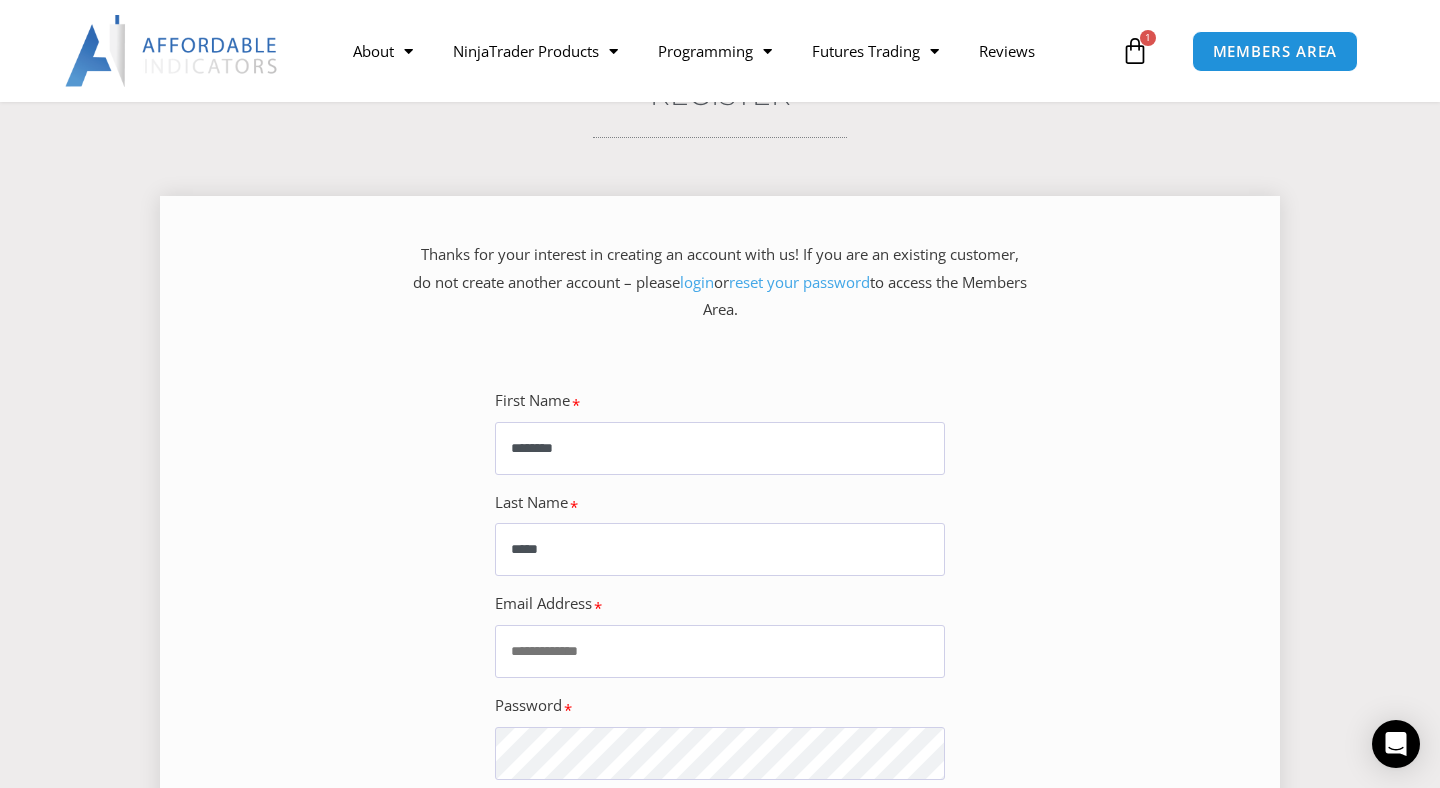 type on "**********" 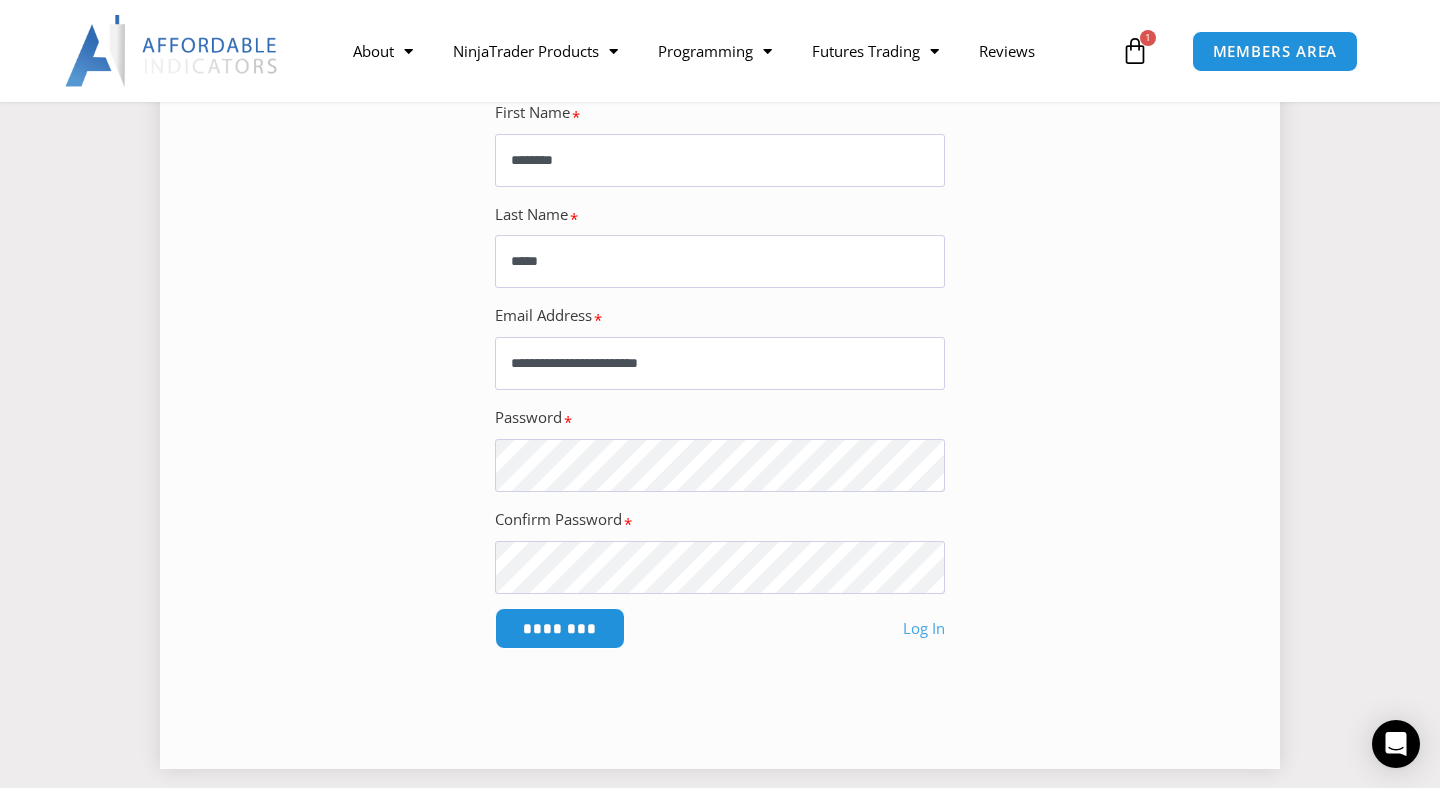 scroll, scrollTop: 595, scrollLeft: 0, axis: vertical 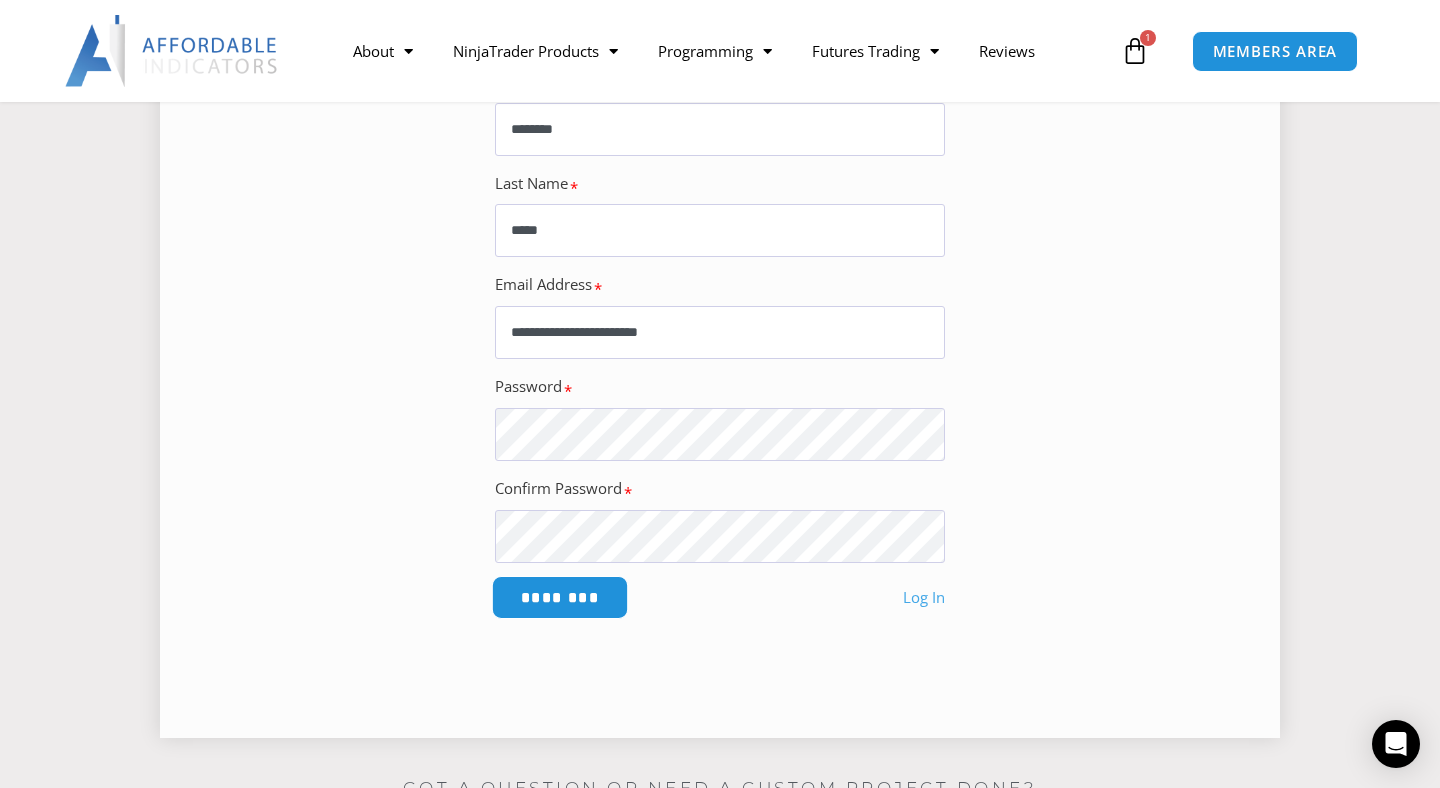click on "********" at bounding box center (560, 597) 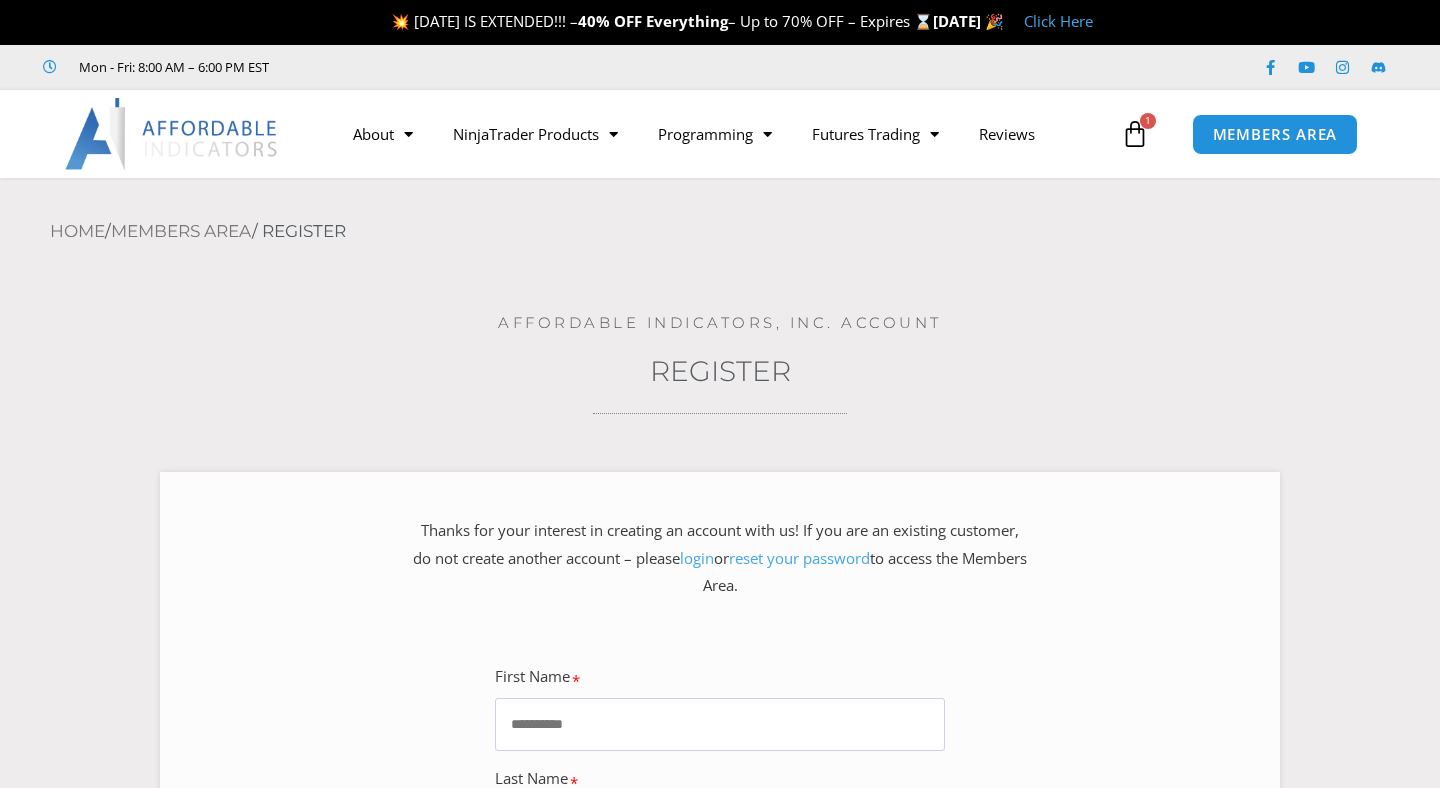 scroll, scrollTop: 0, scrollLeft: 0, axis: both 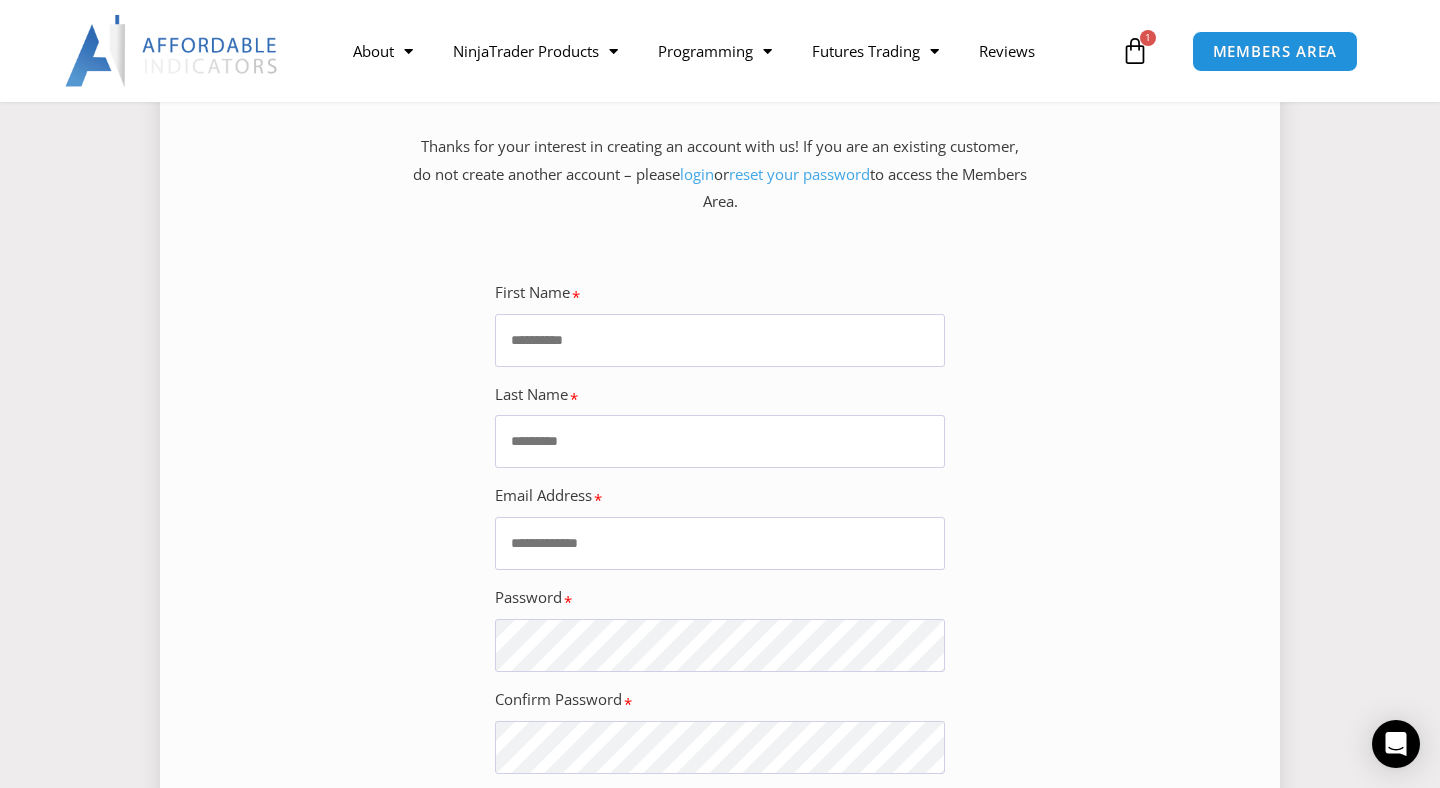 click on "First Name" at bounding box center [720, 340] 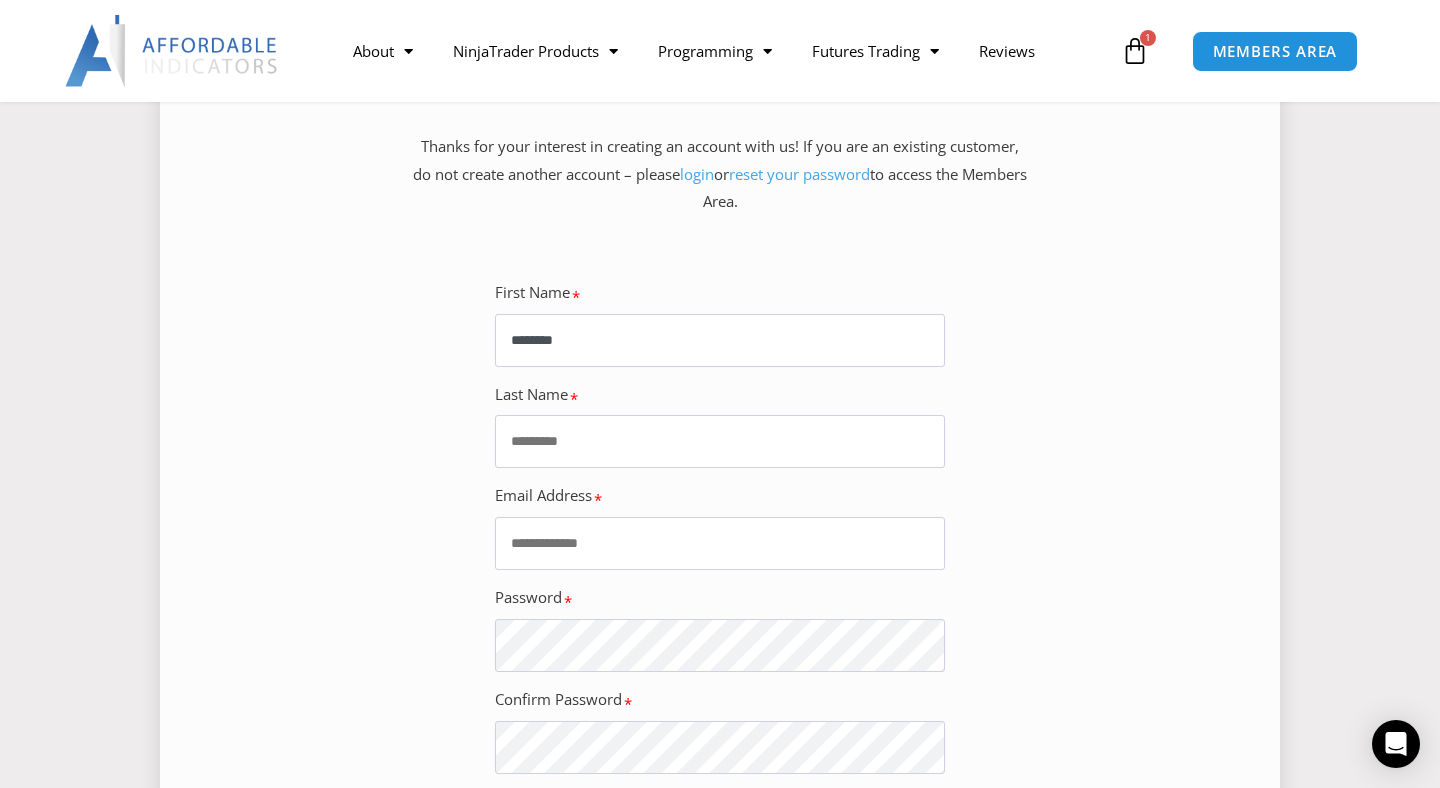 type on "*****" 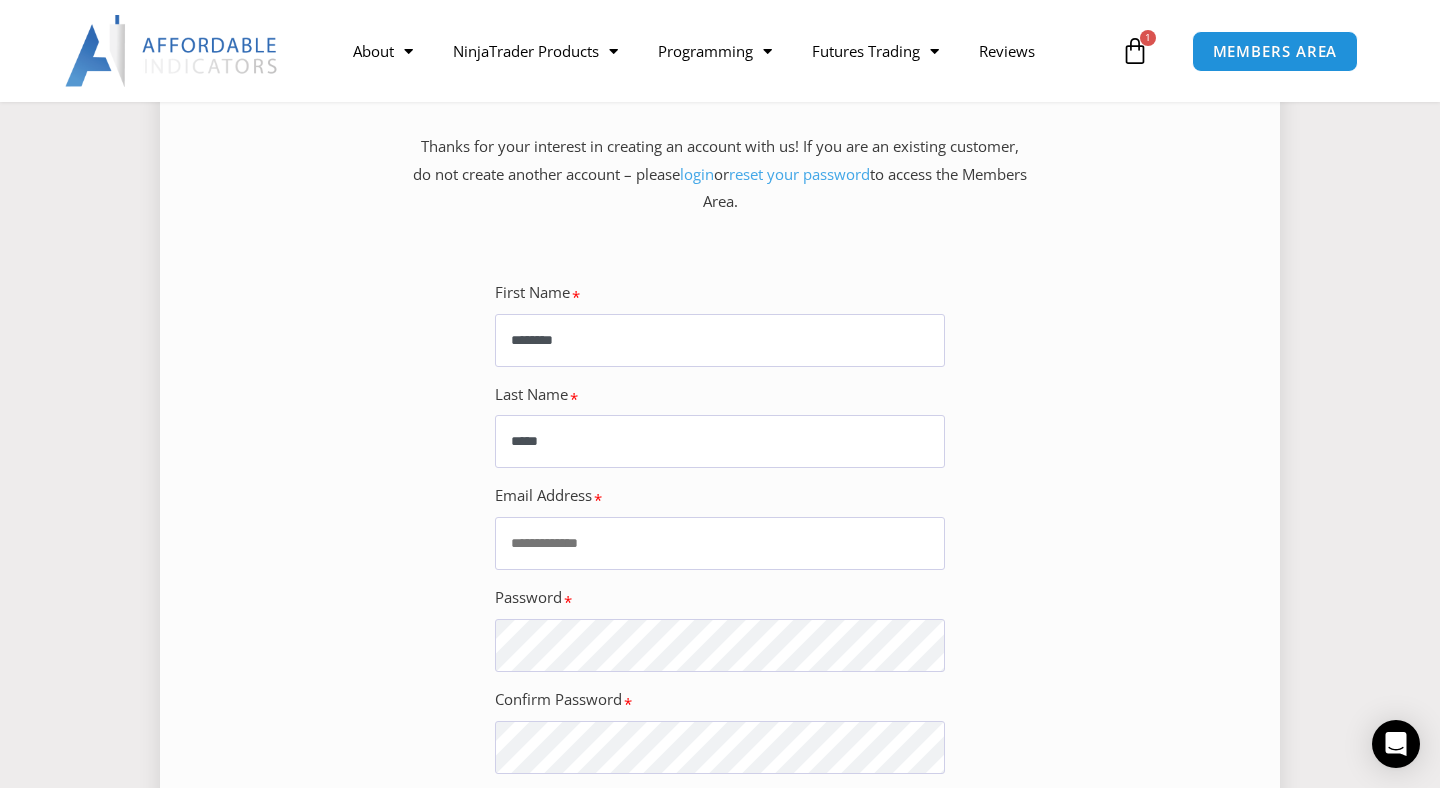 type on "**********" 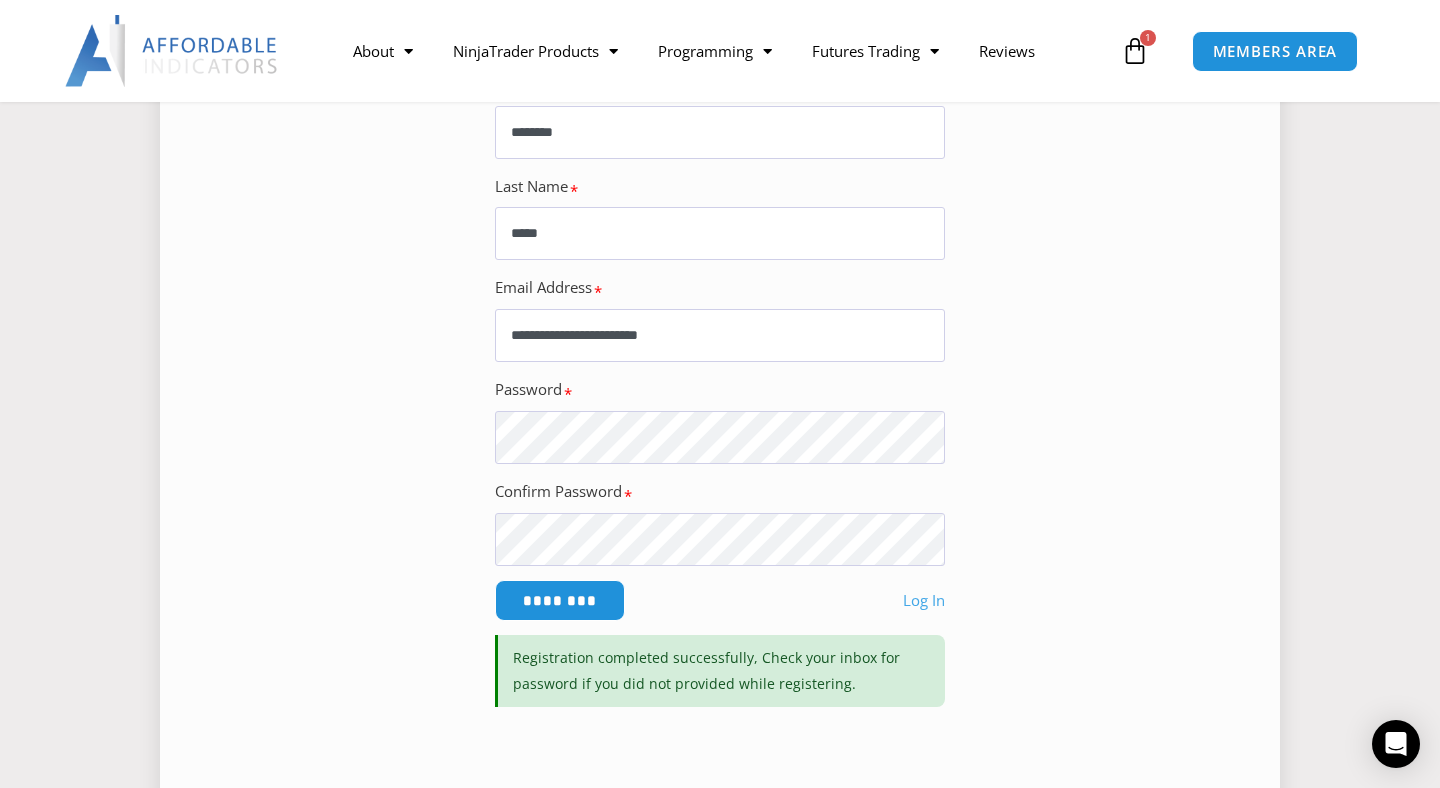 scroll, scrollTop: 527, scrollLeft: 0, axis: vertical 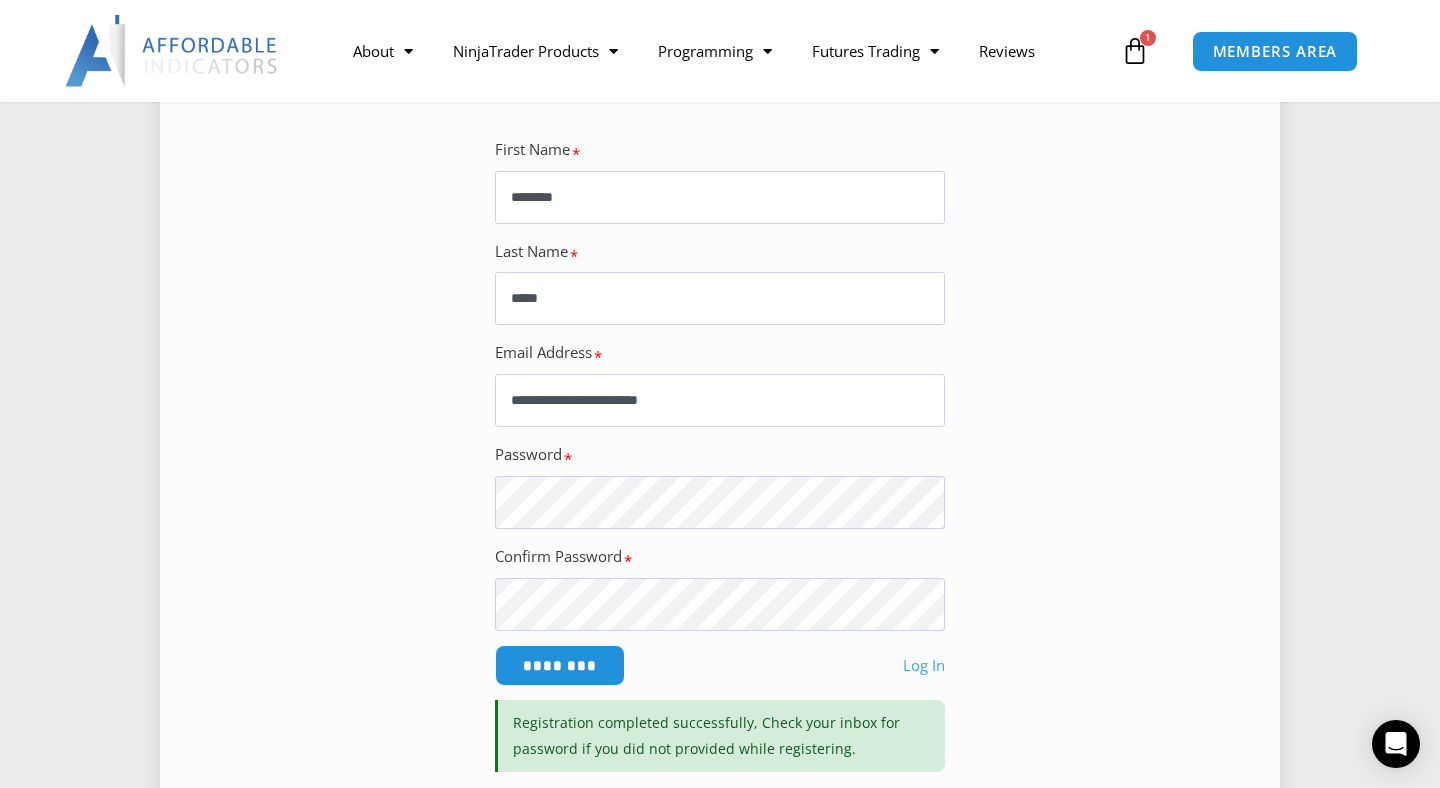 click on "Log In" at bounding box center [924, 666] 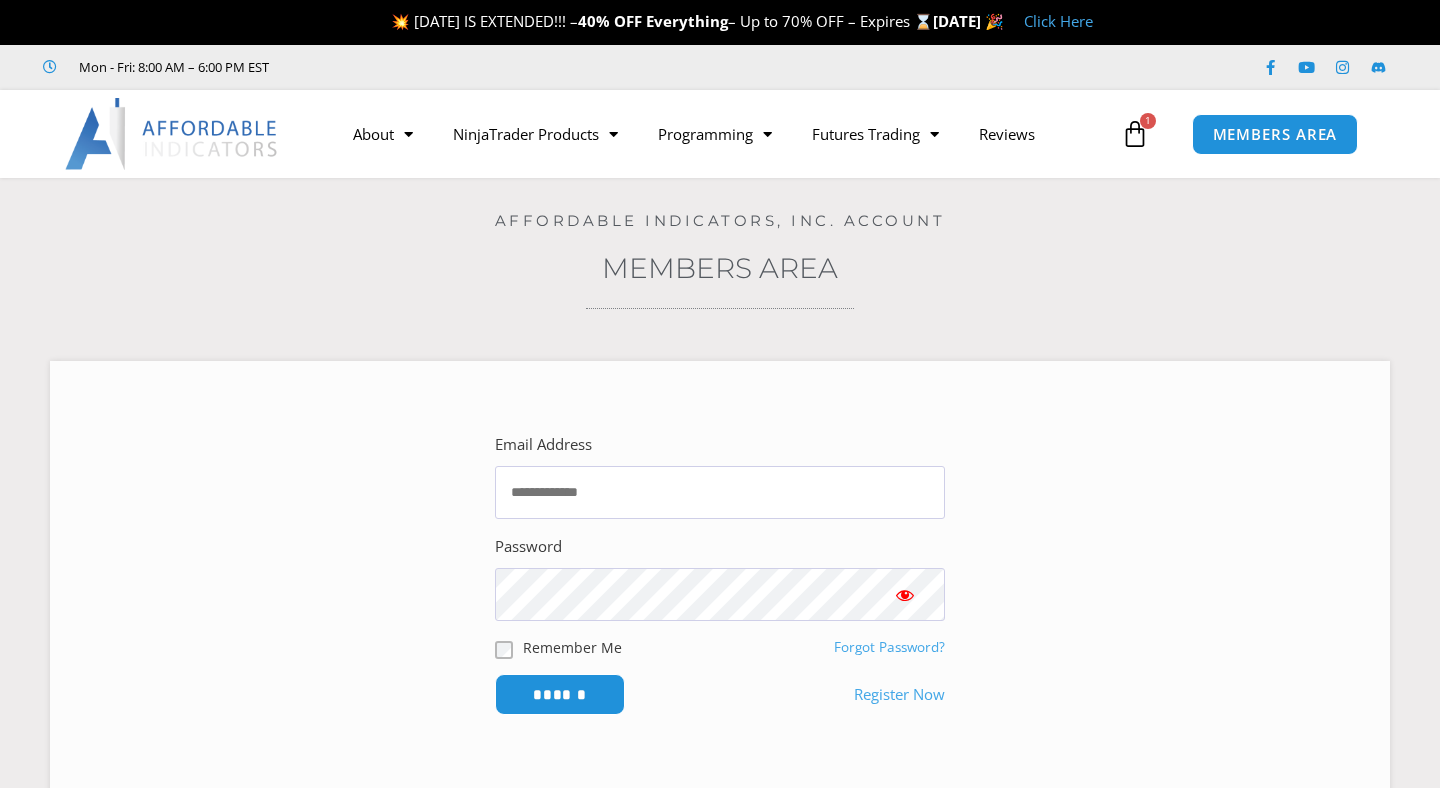 scroll, scrollTop: 0, scrollLeft: 0, axis: both 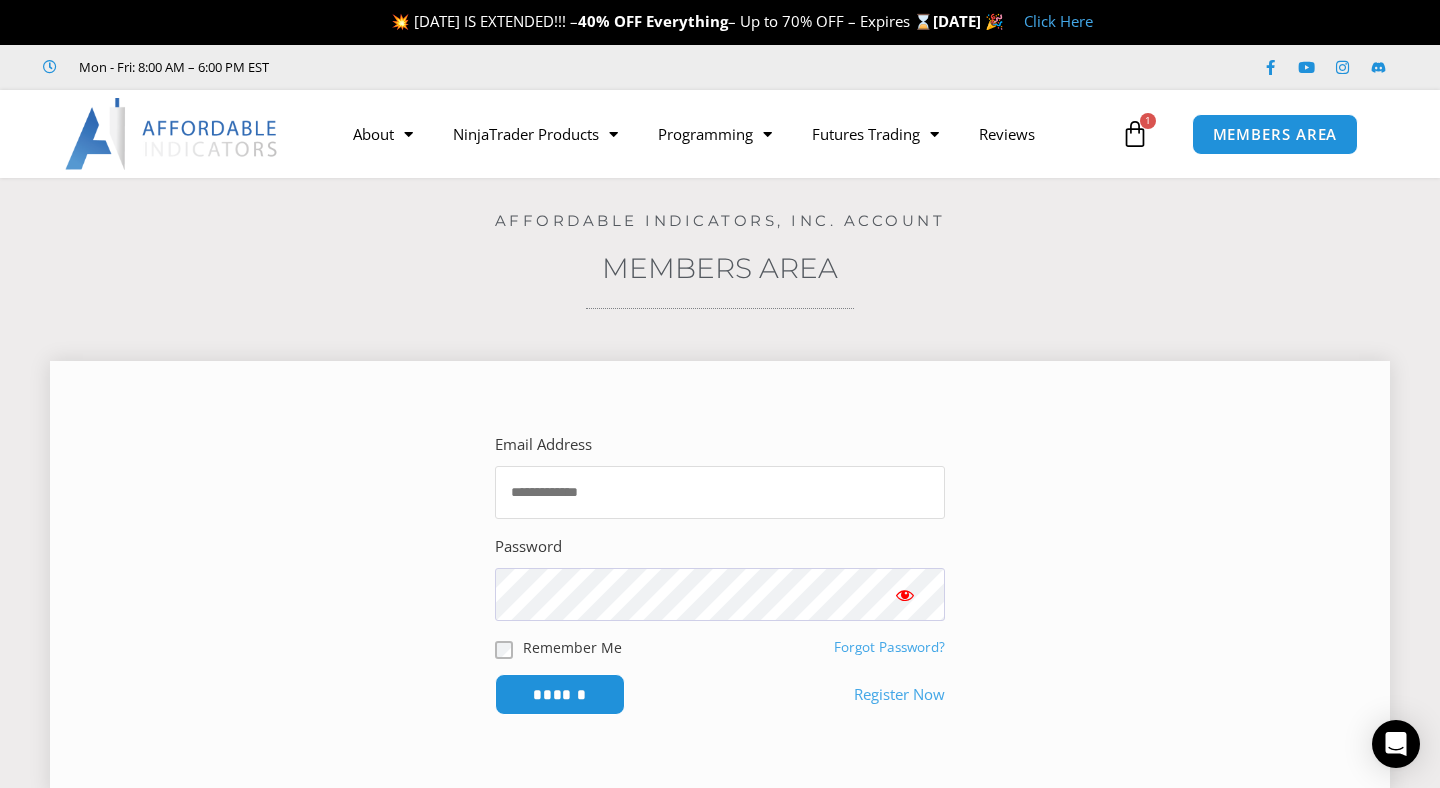 click on "Email Address" at bounding box center [720, 492] 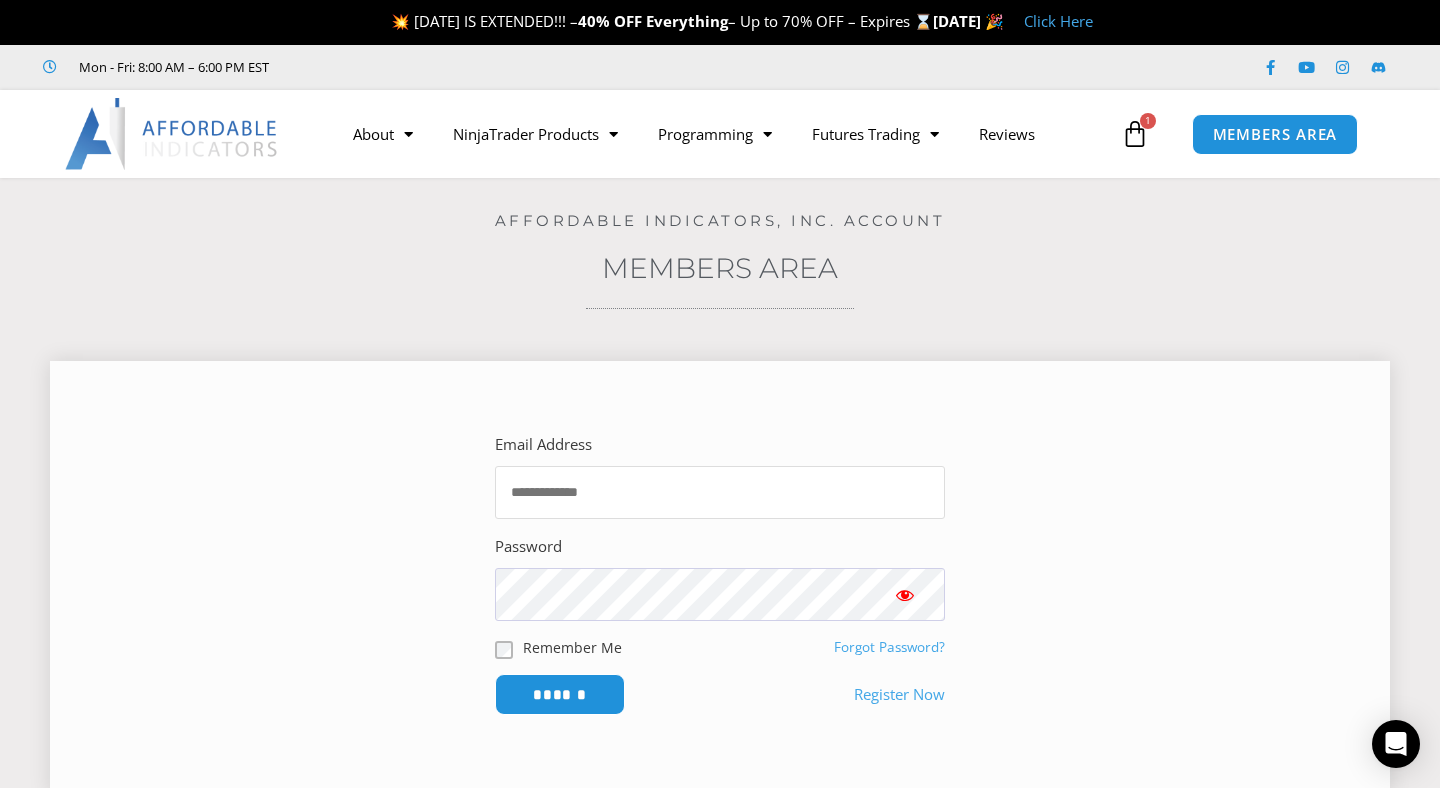 type on "**********" 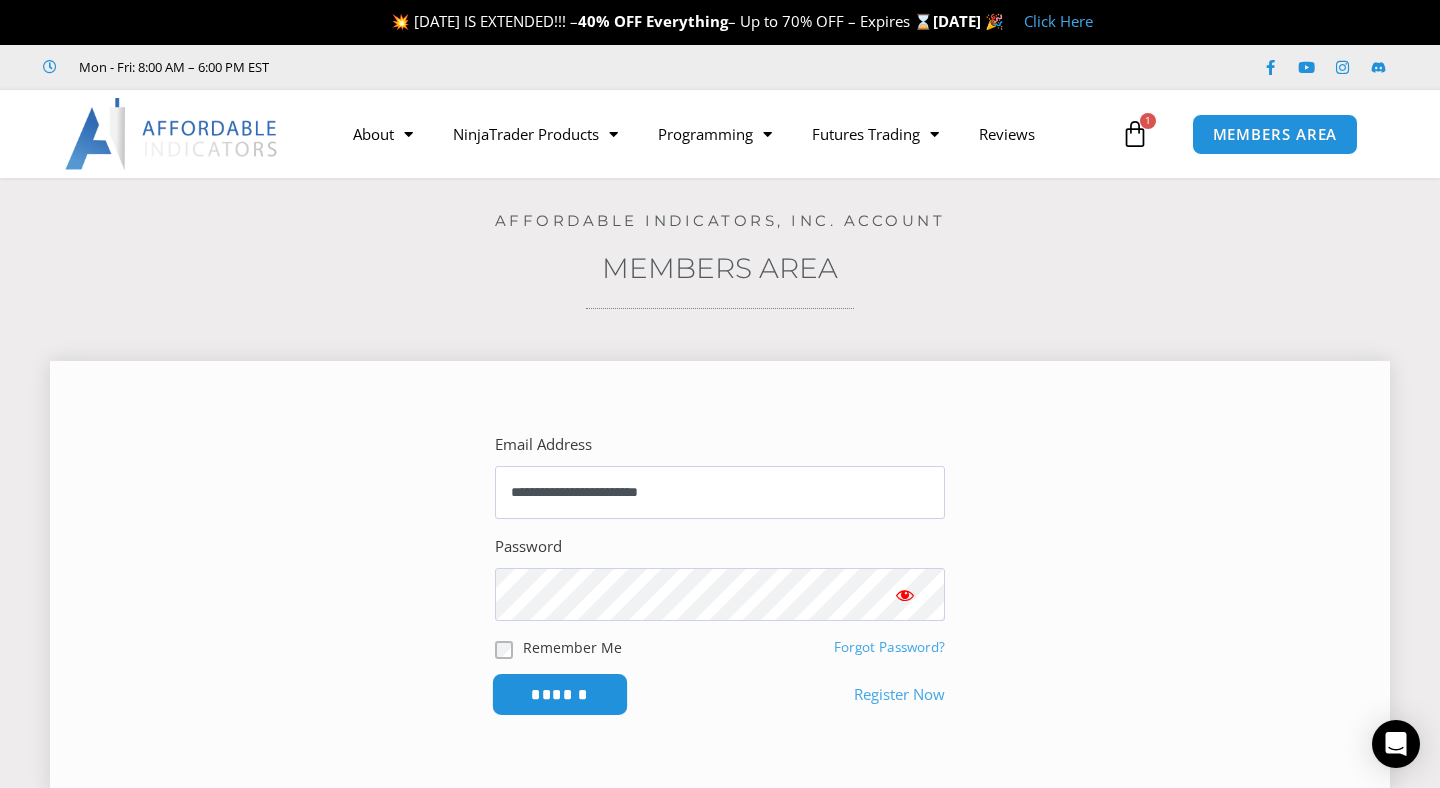 click on "******" at bounding box center [560, 694] 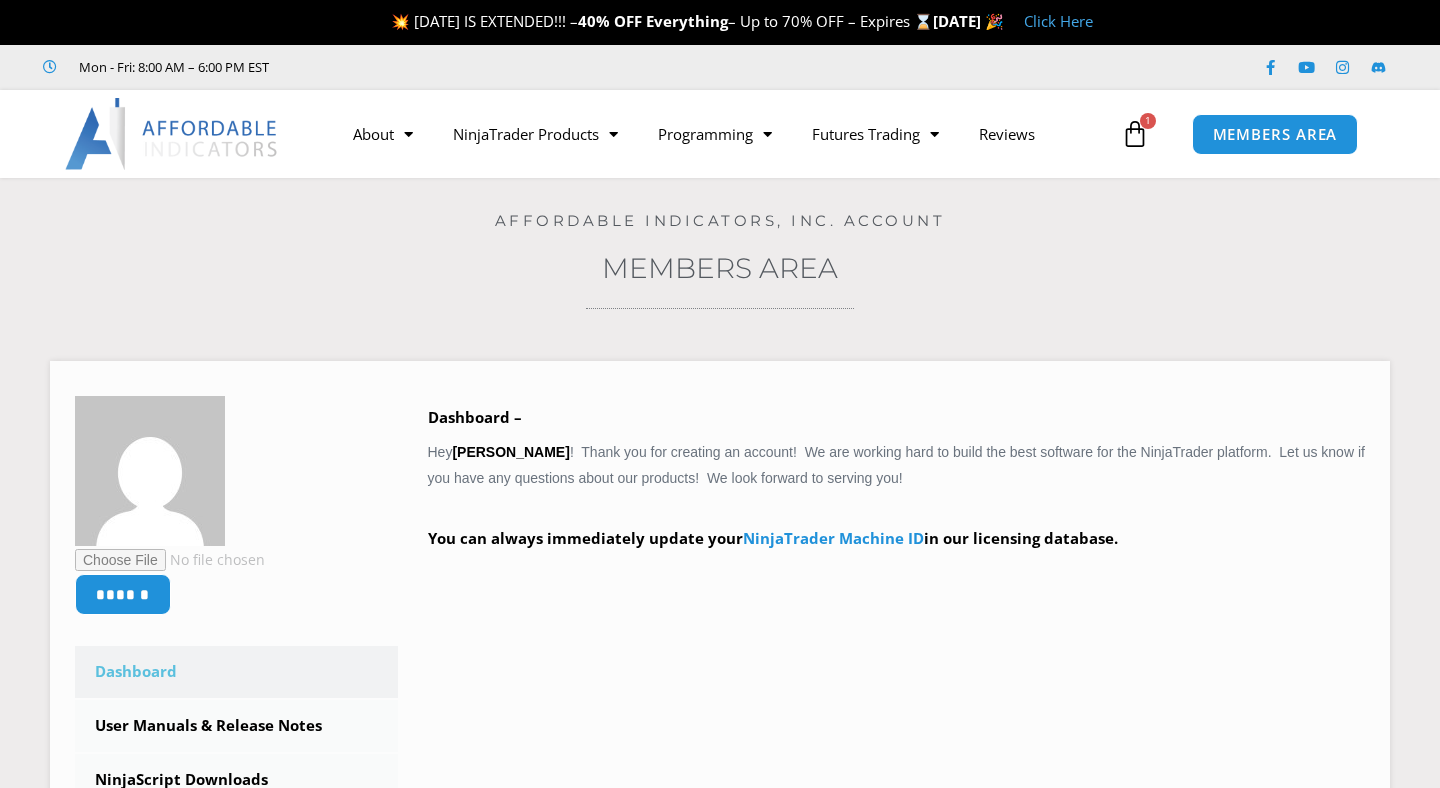scroll, scrollTop: 0, scrollLeft: 0, axis: both 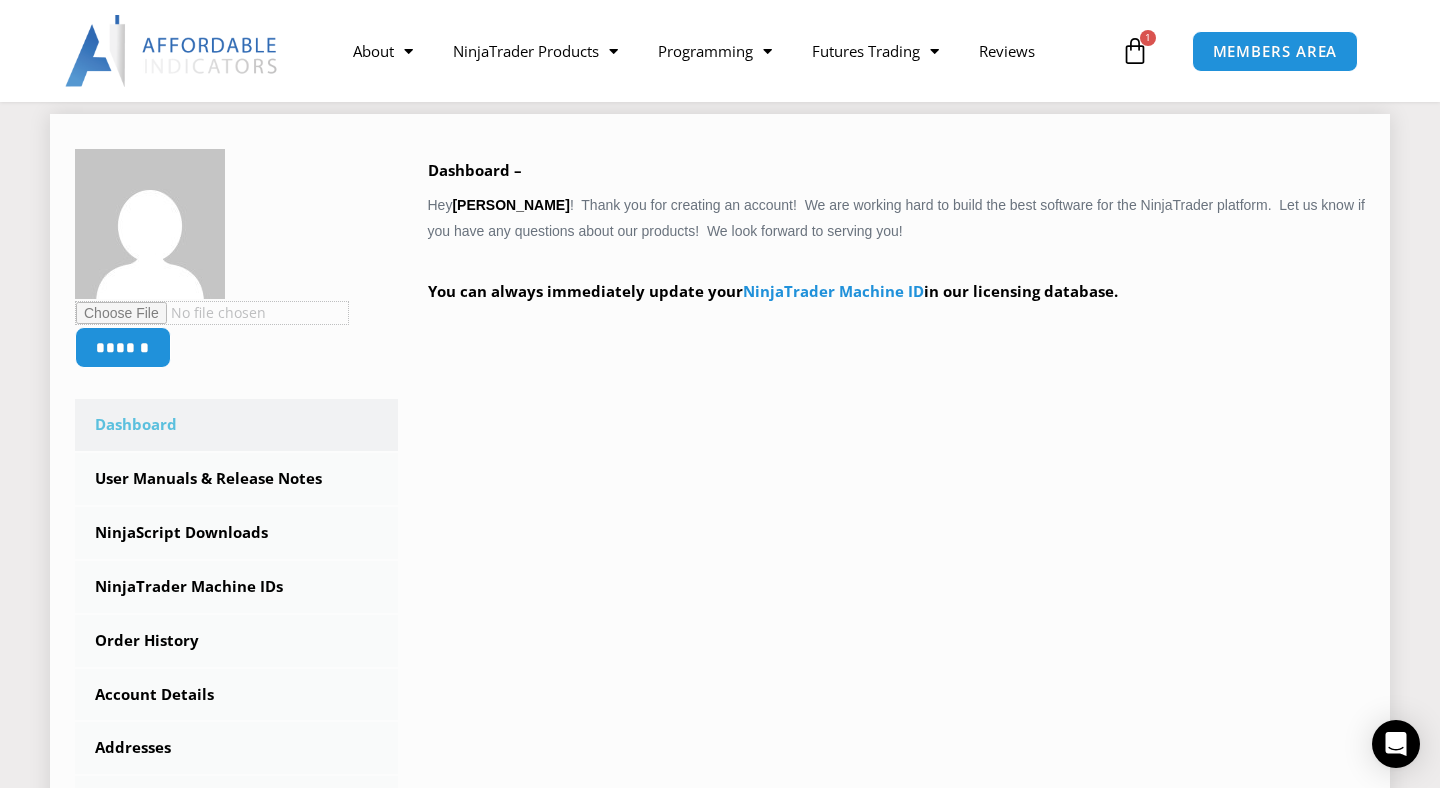 click at bounding box center [212, 313] 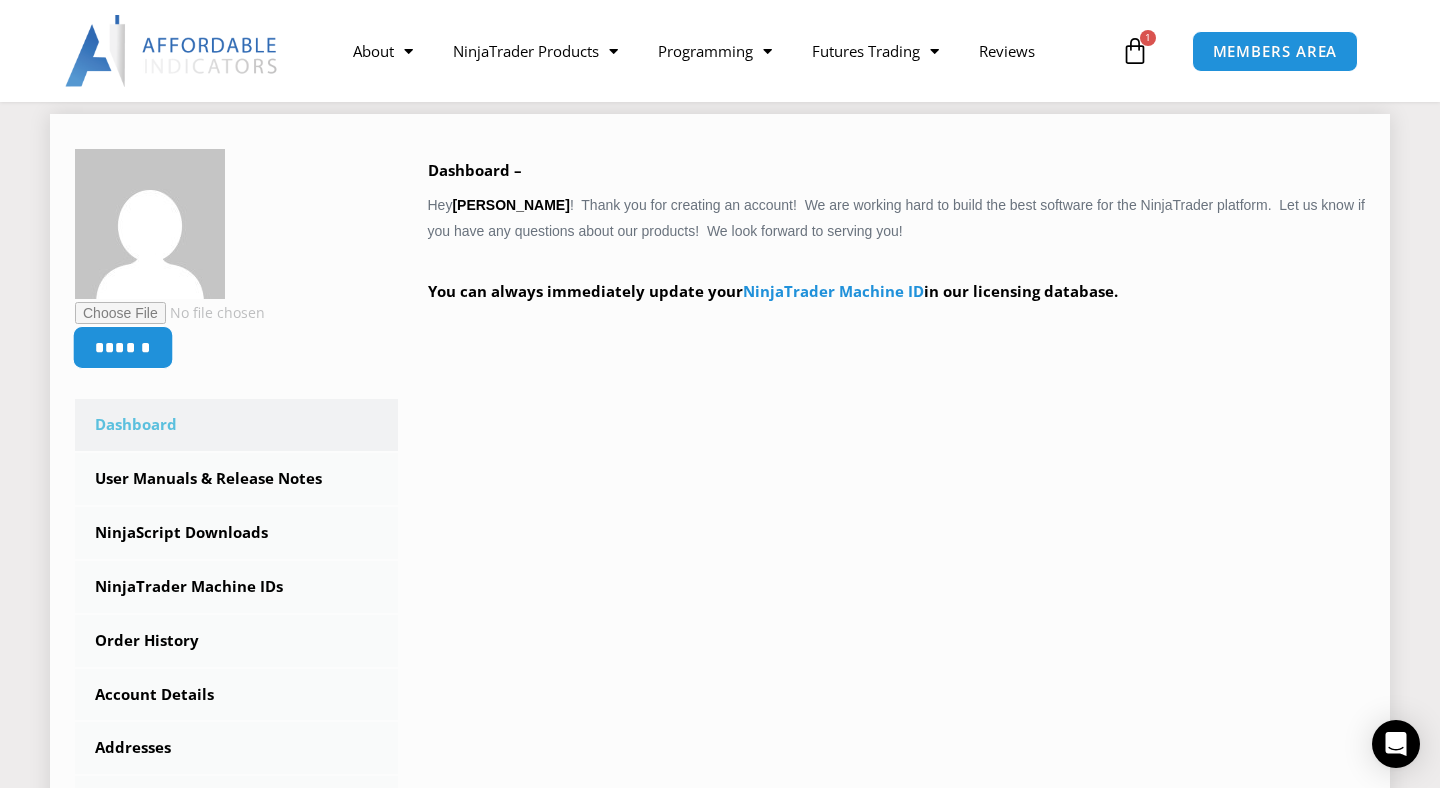click on "******" at bounding box center [123, 347] 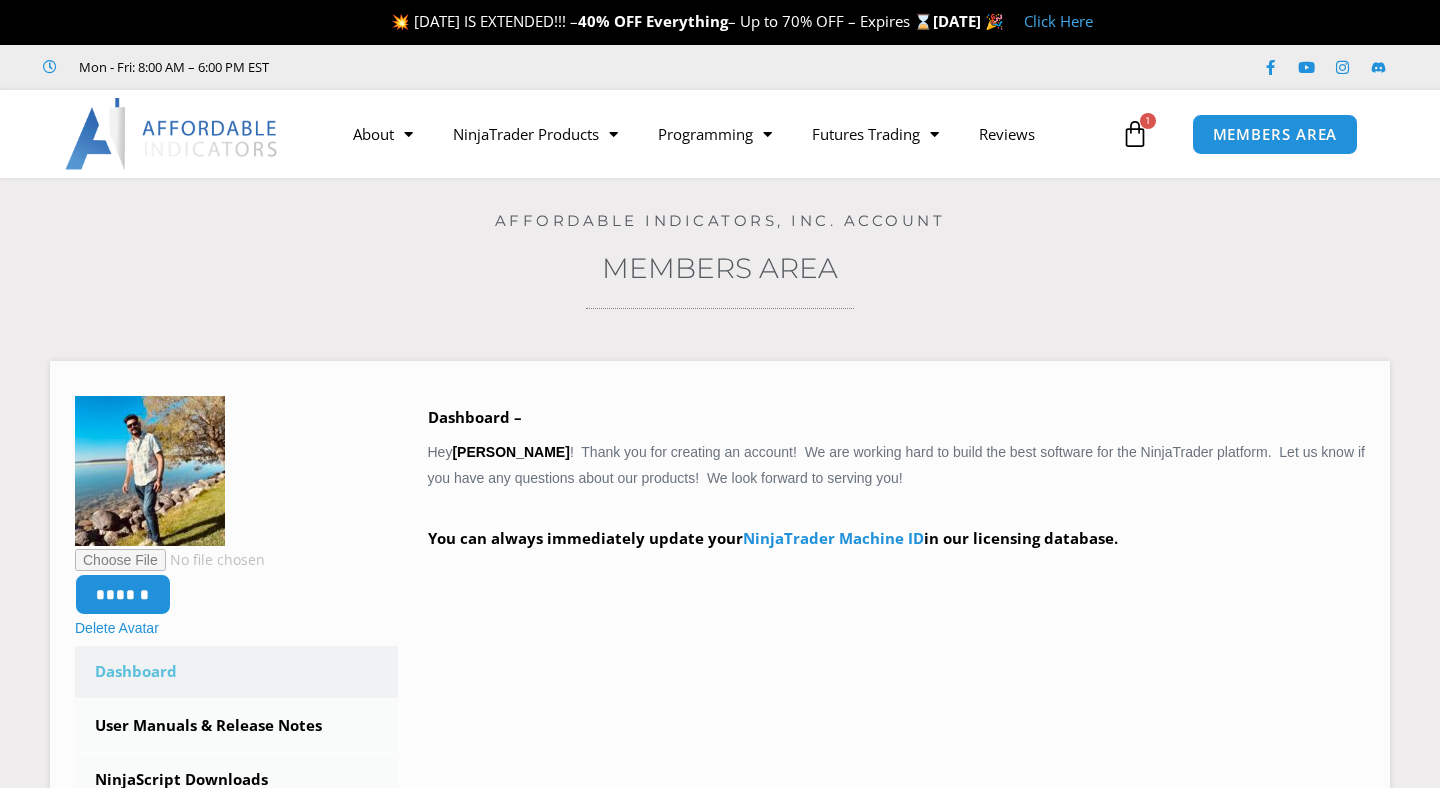 scroll, scrollTop: 0, scrollLeft: 0, axis: both 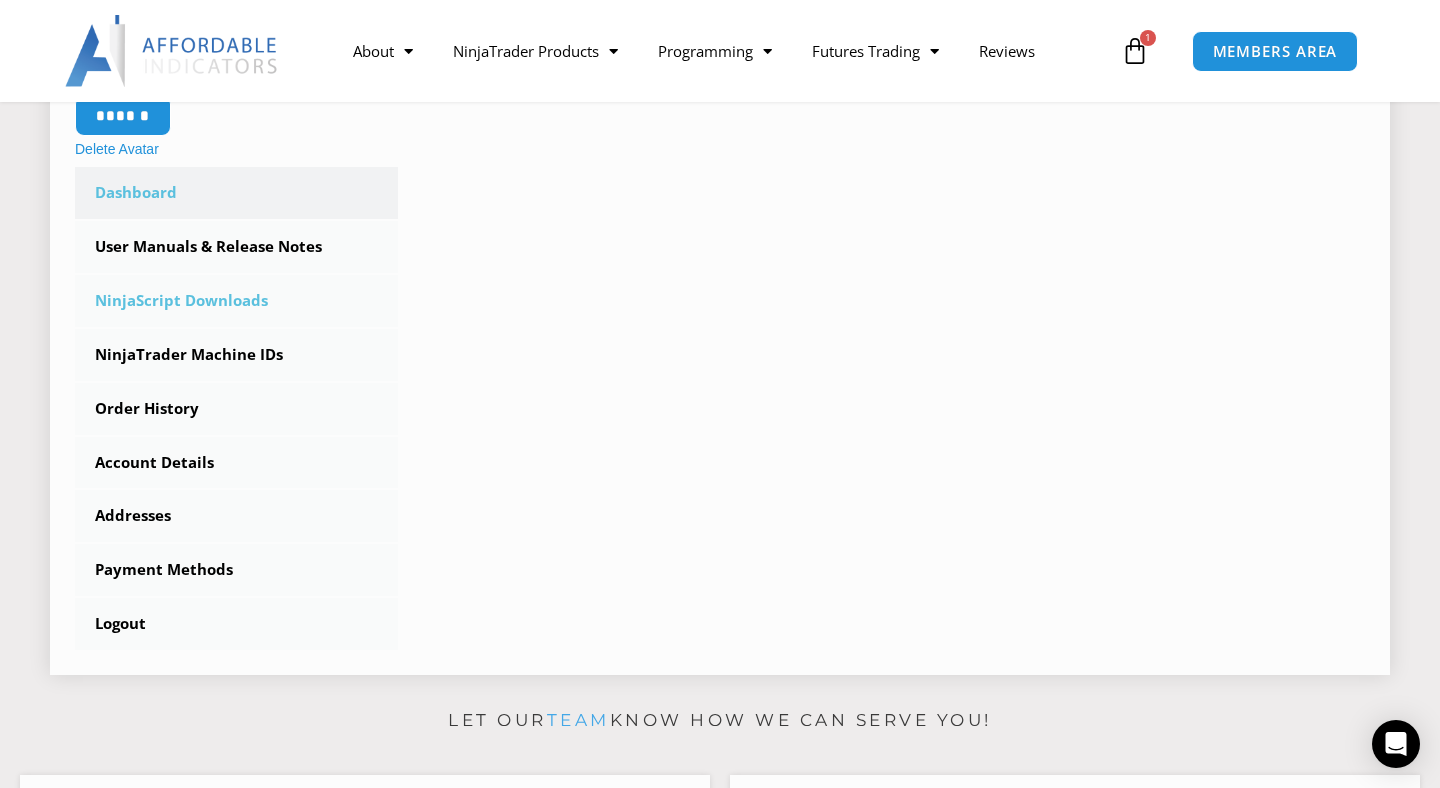 click on "NinjaScript Downloads" at bounding box center [236, 301] 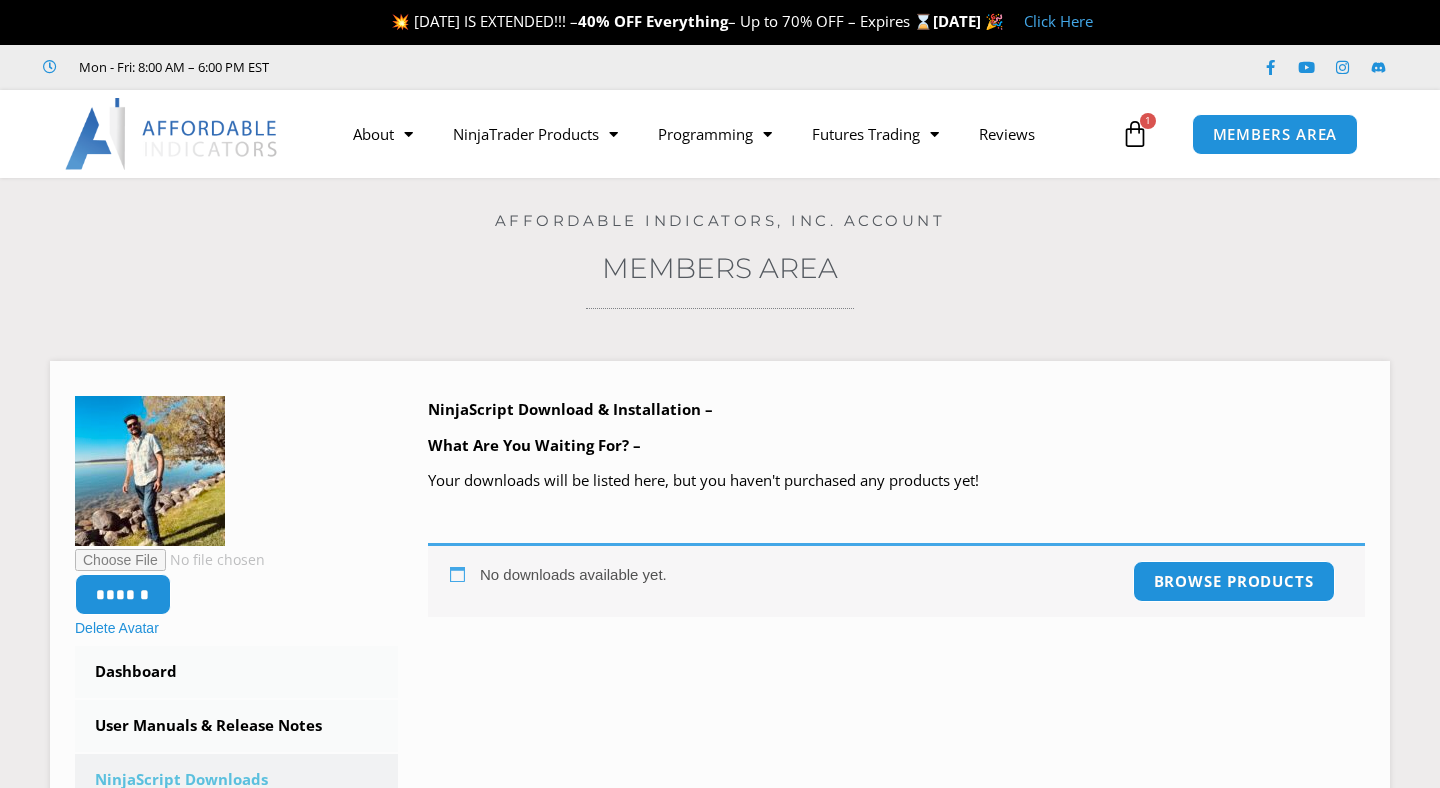 scroll, scrollTop: 0, scrollLeft: 0, axis: both 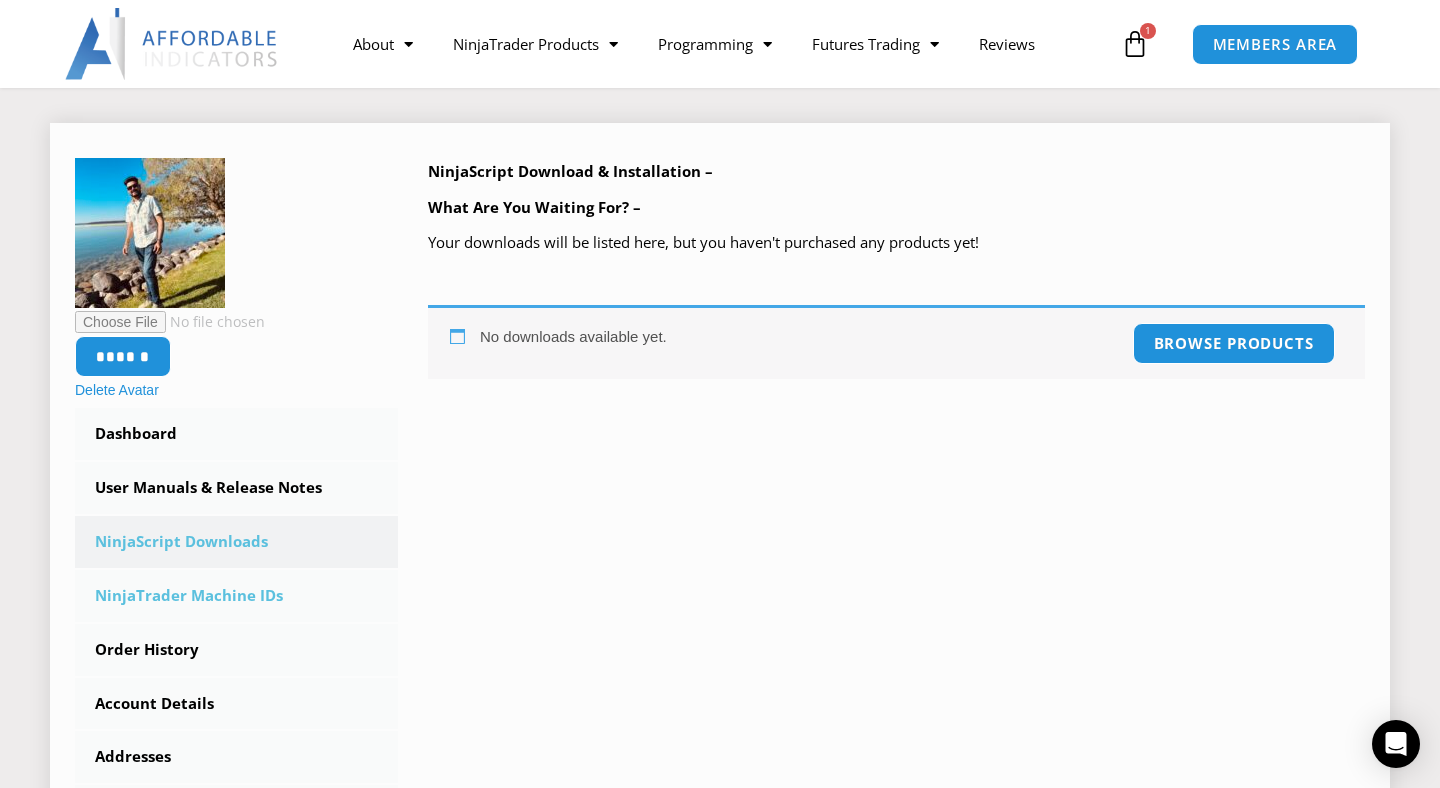 click on "NinjaTrader Machine IDs" at bounding box center [236, 596] 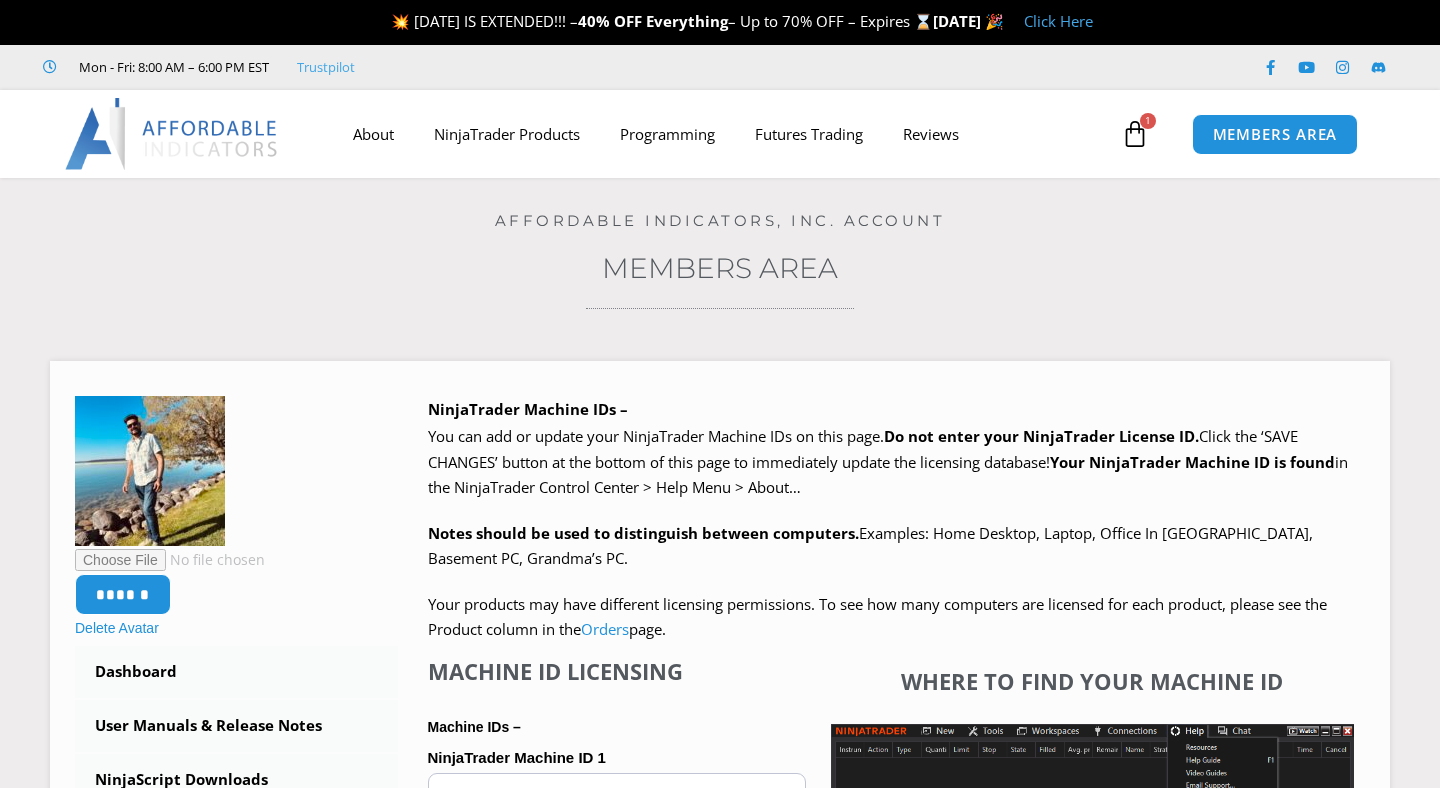 scroll, scrollTop: 0, scrollLeft: 0, axis: both 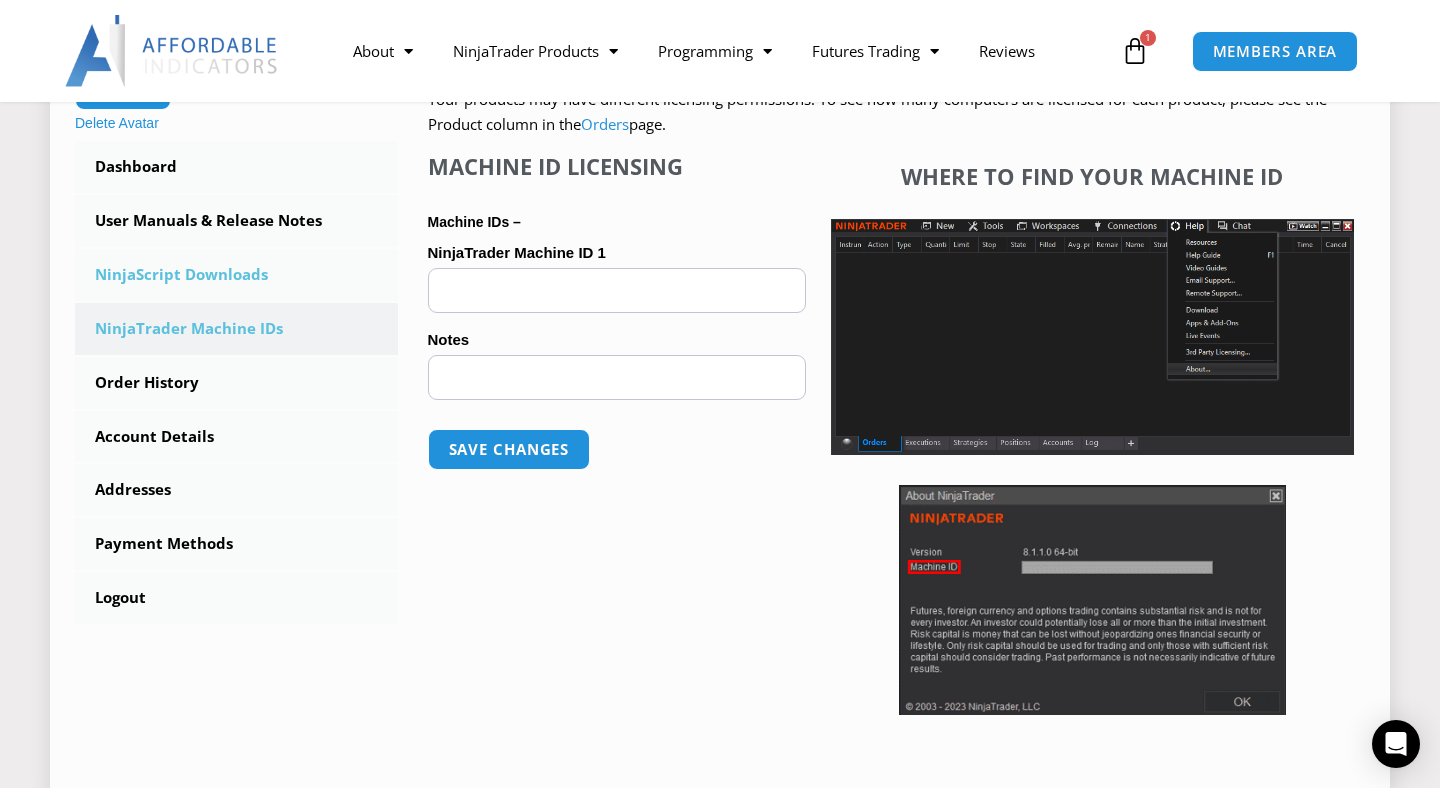 click on "NinjaScript Downloads" at bounding box center [236, 275] 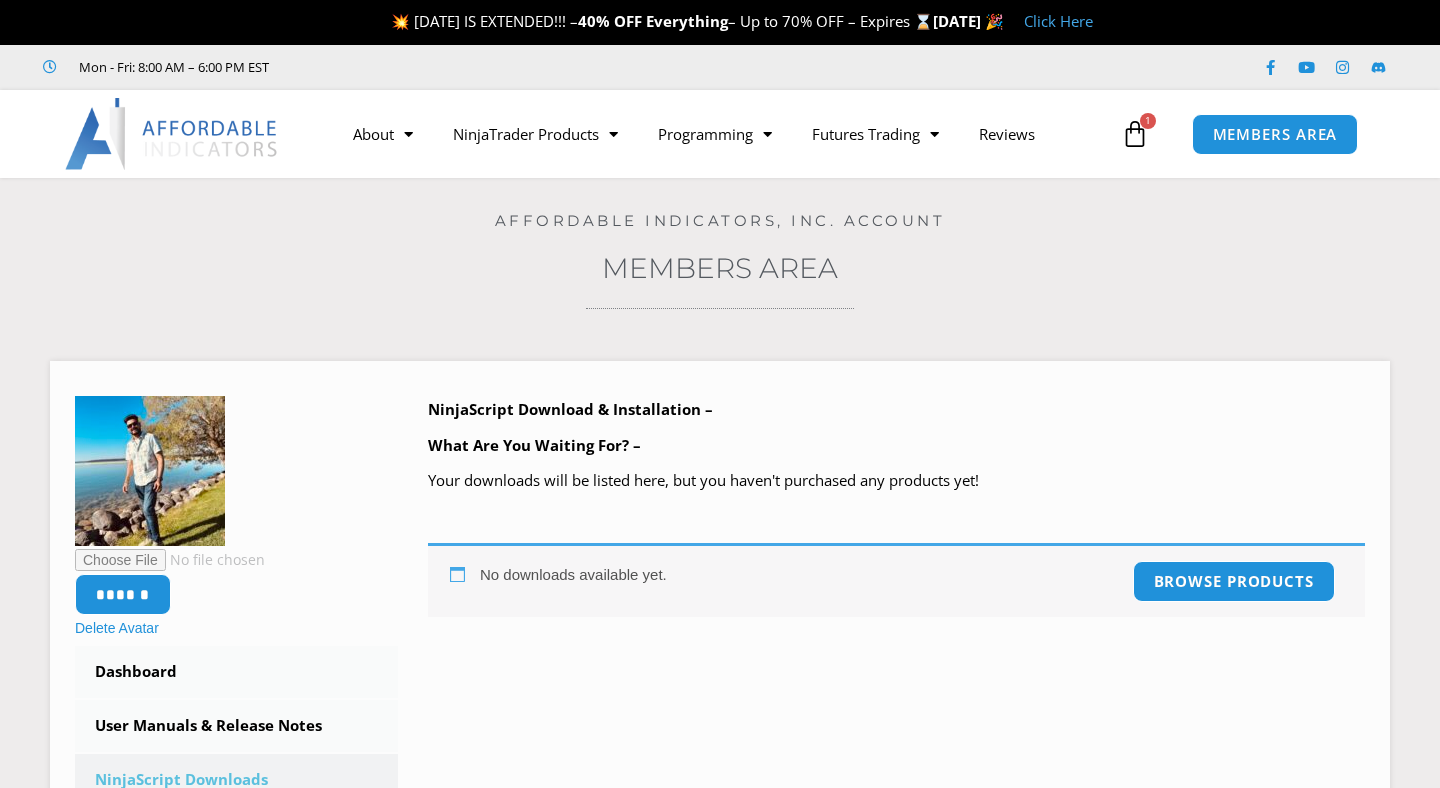 scroll, scrollTop: 0, scrollLeft: 0, axis: both 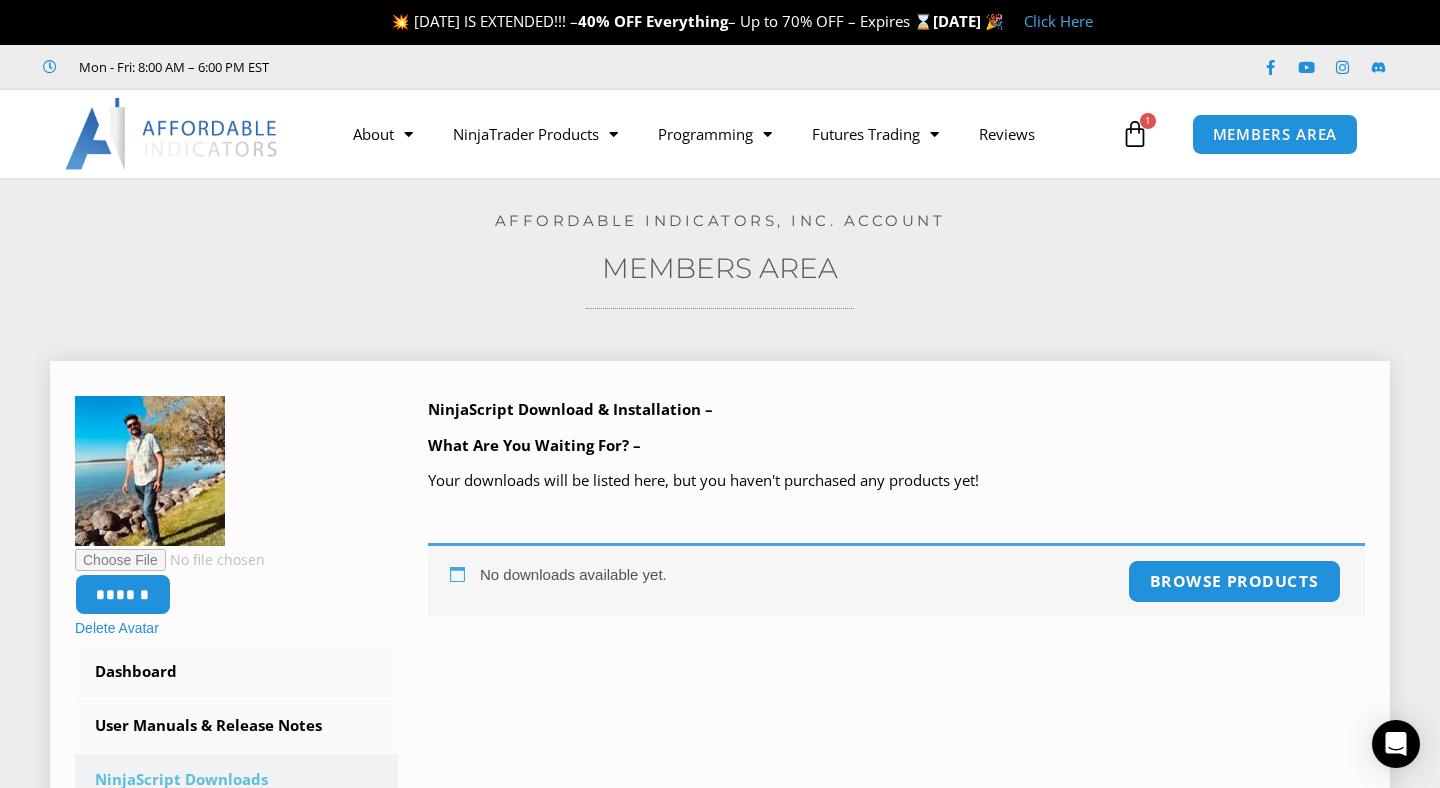 click on "Browse products" at bounding box center (1233, 581) 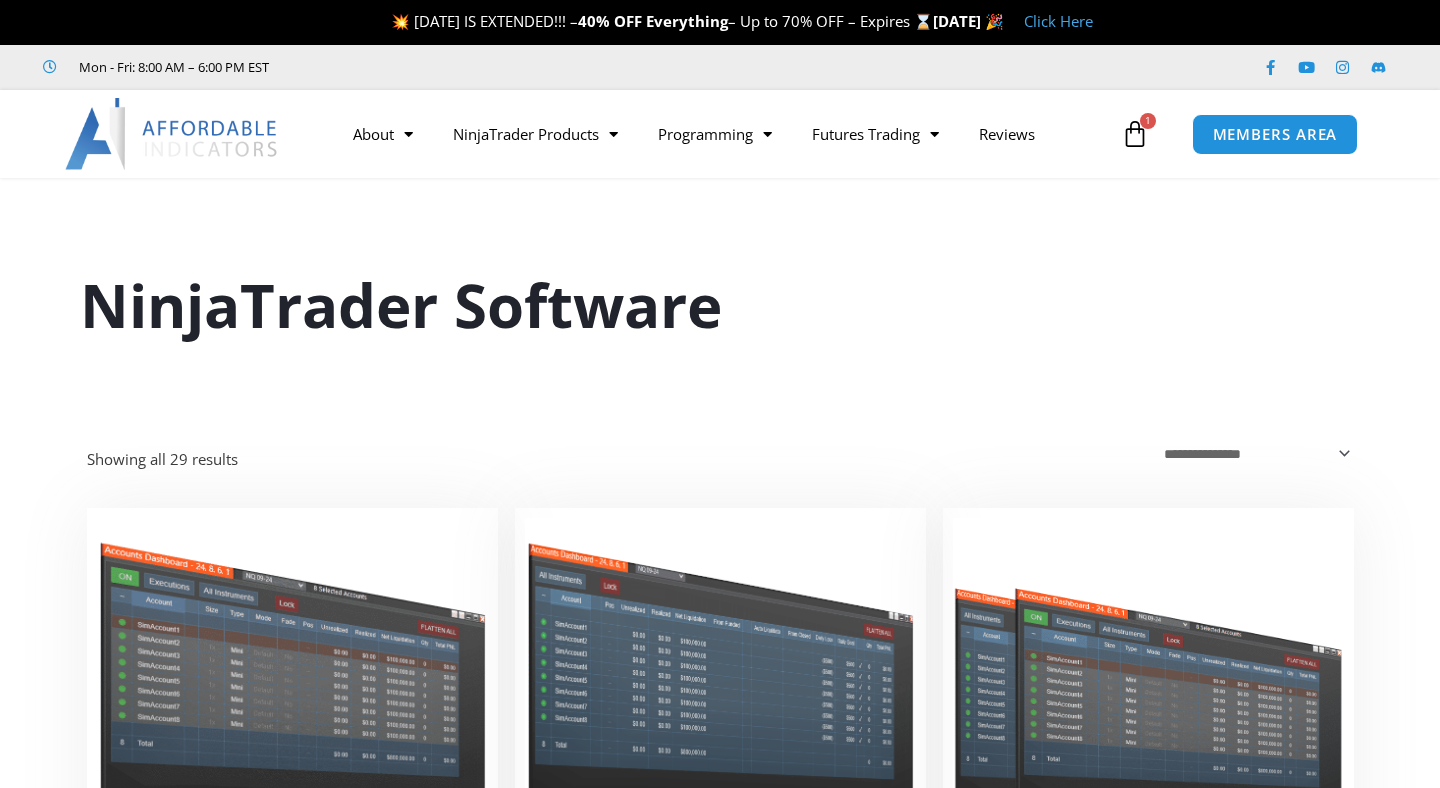 scroll, scrollTop: 0, scrollLeft: 0, axis: both 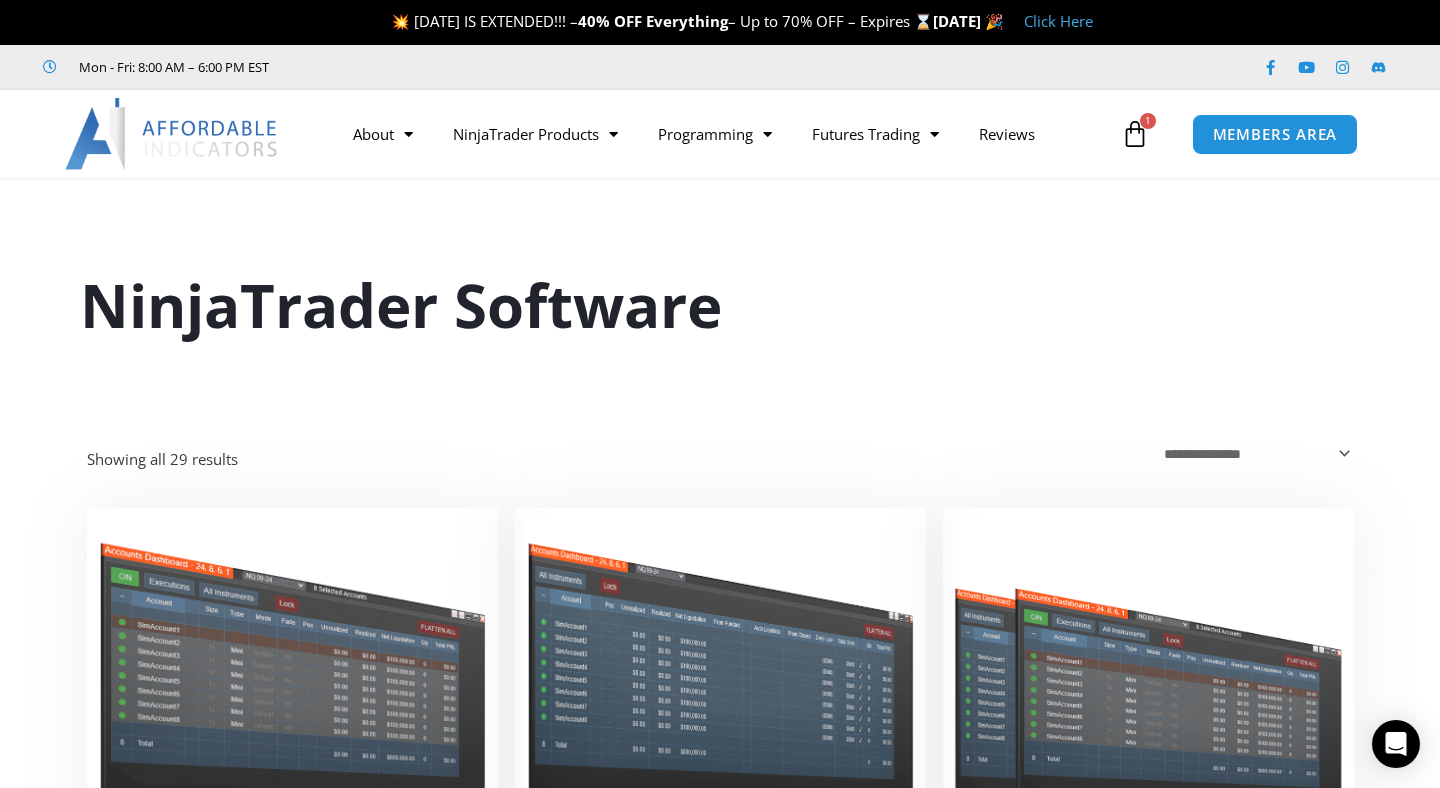 click at bounding box center (1148, 674) 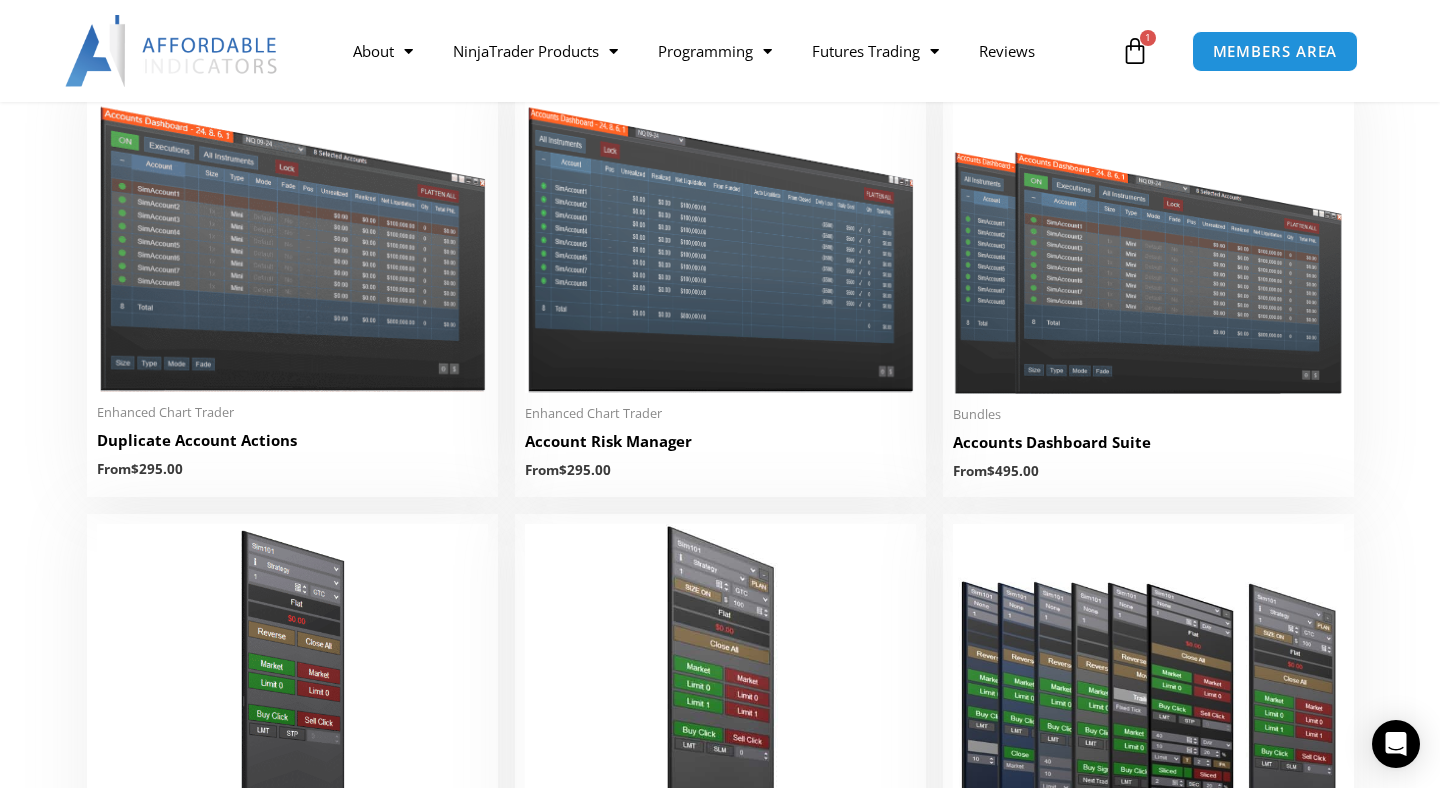 scroll, scrollTop: 440, scrollLeft: 0, axis: vertical 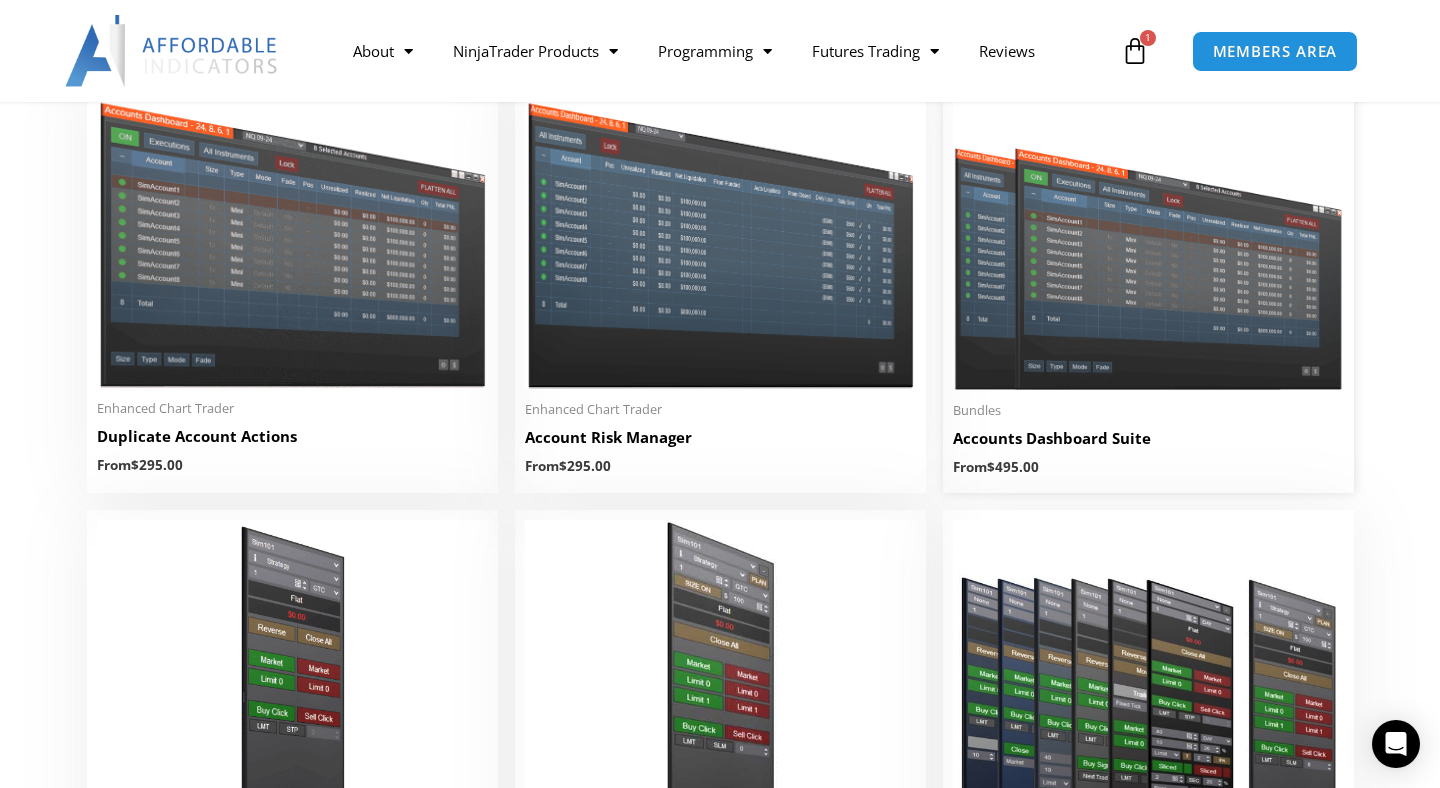 click at bounding box center [1148, 234] 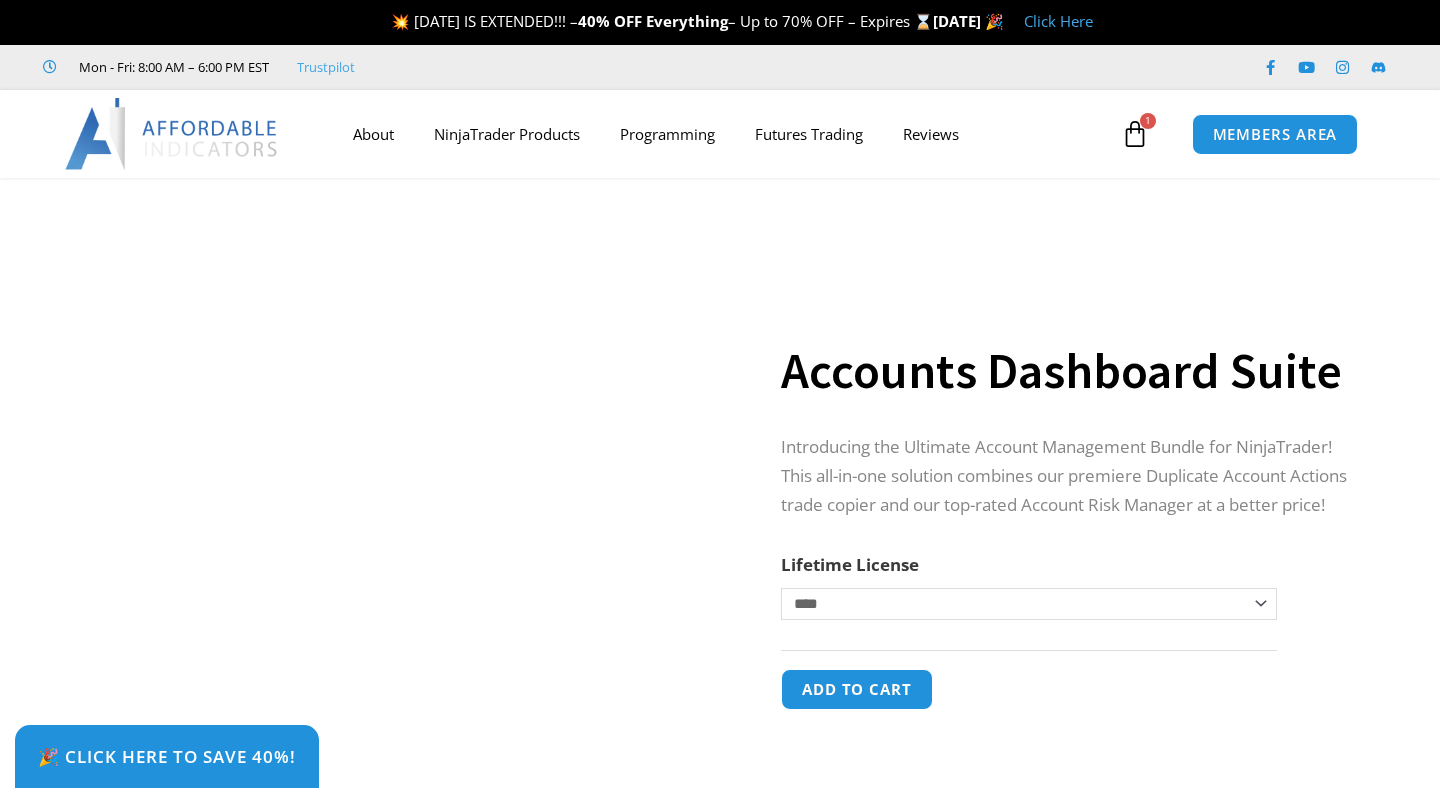 scroll, scrollTop: 0, scrollLeft: 0, axis: both 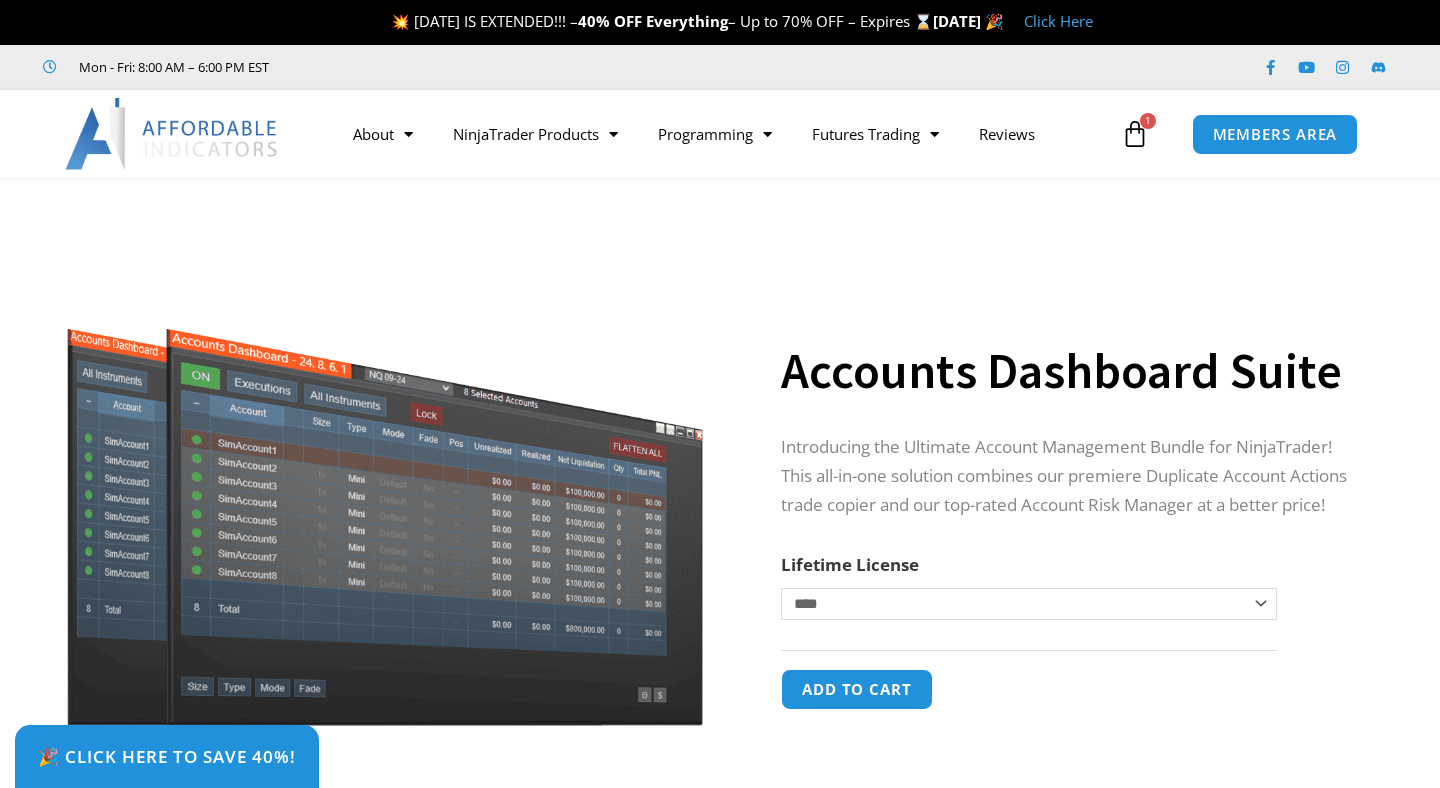 click on "Accounts Dashboard Suite" at bounding box center (1073, 354) 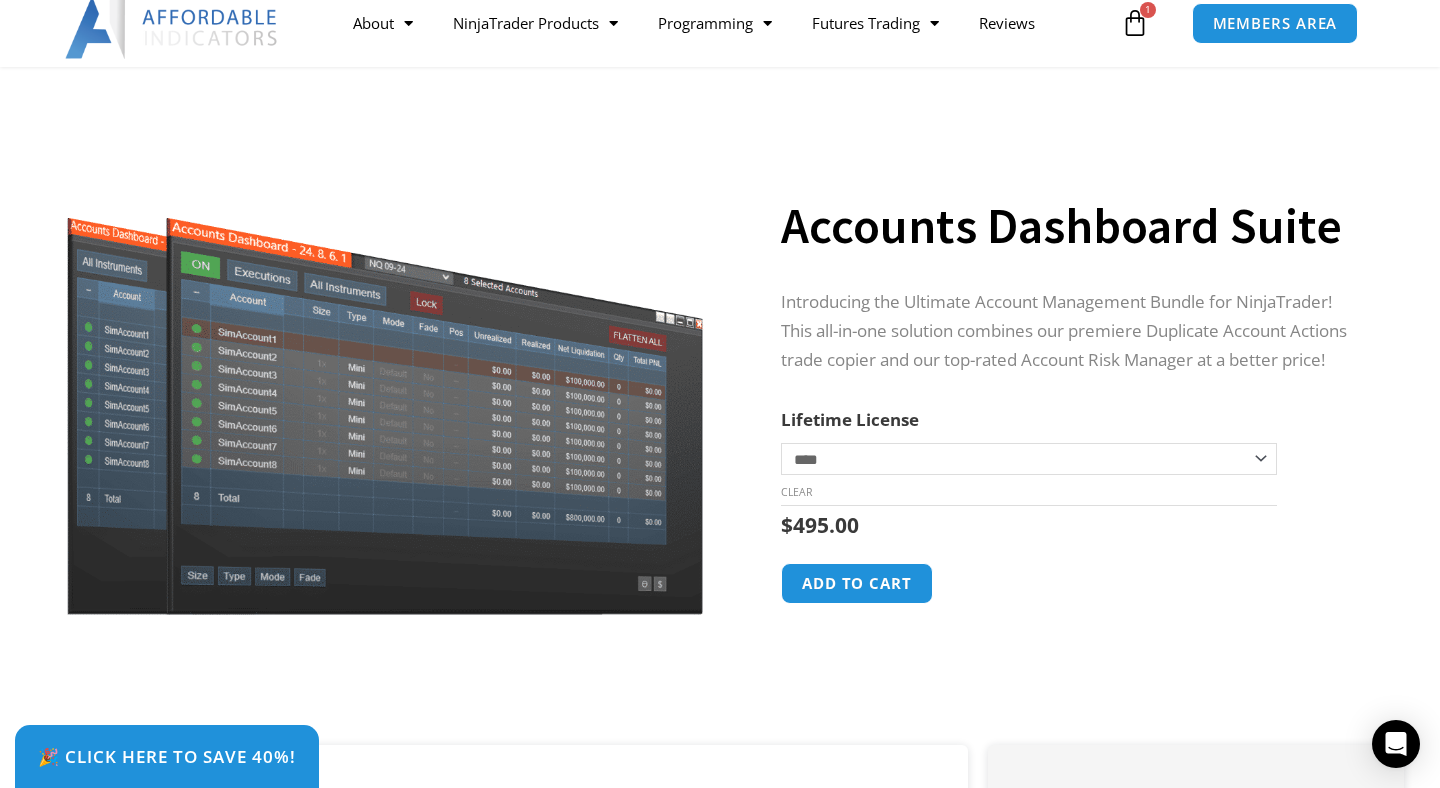 scroll, scrollTop: 117, scrollLeft: 0, axis: vertical 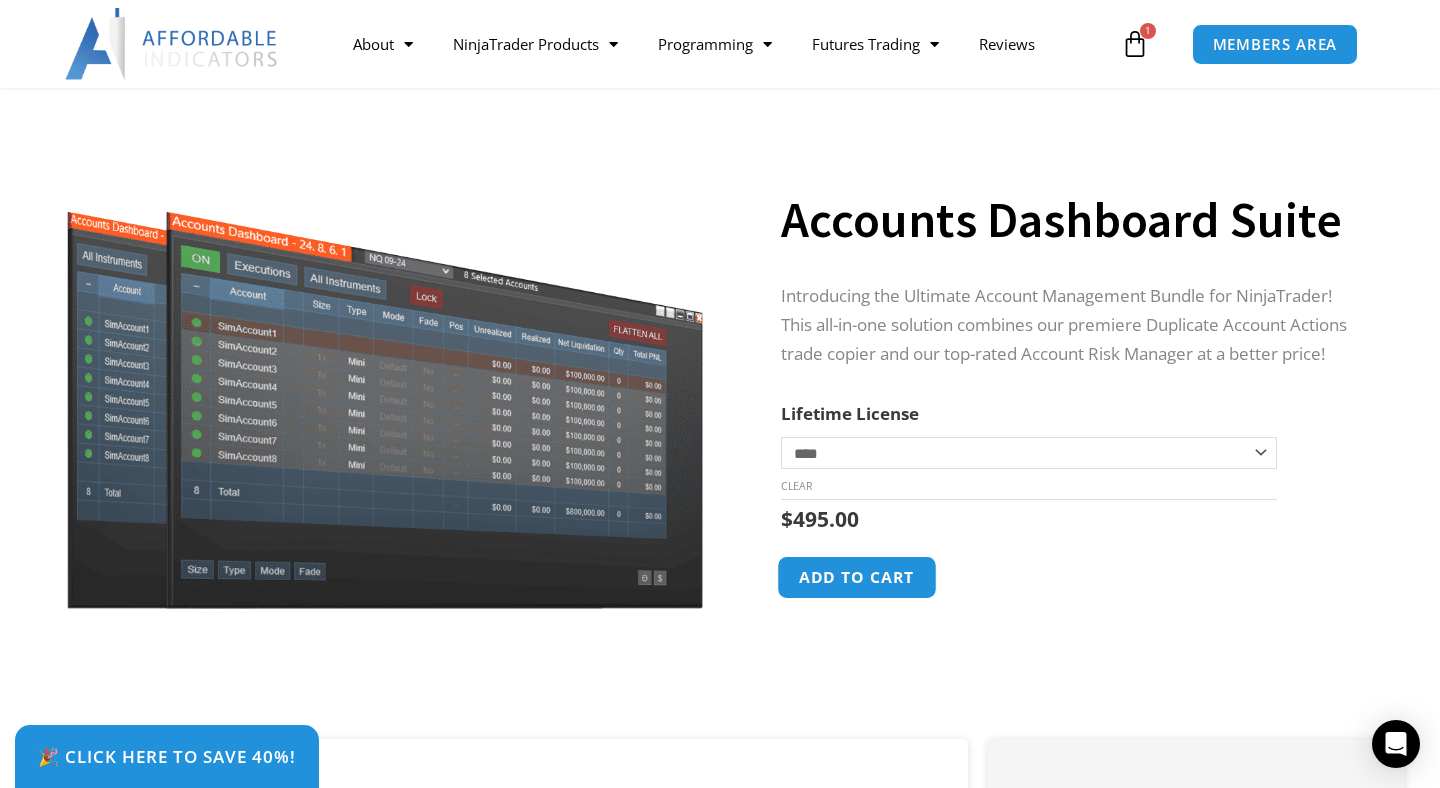 click on "Add to cart" 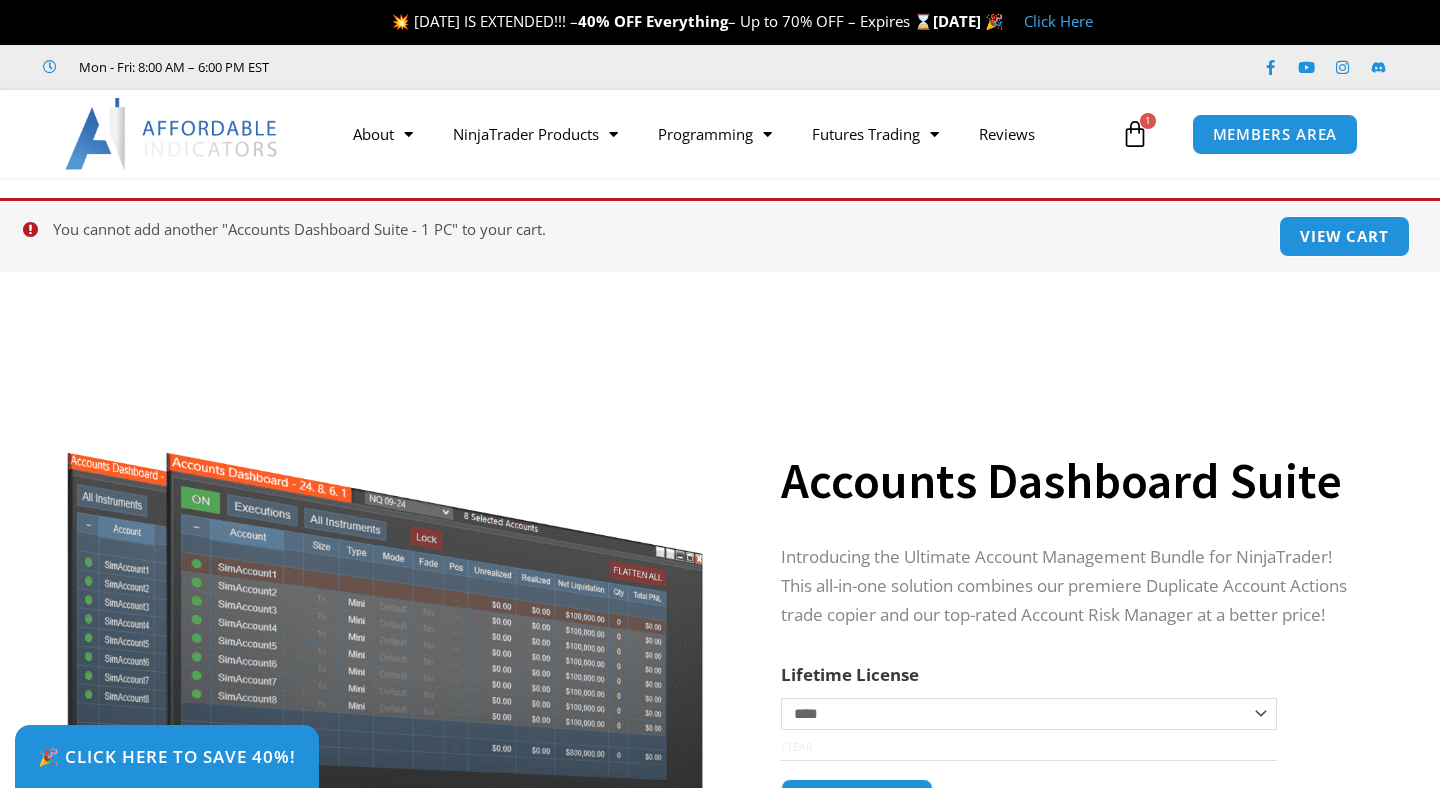 scroll, scrollTop: 0, scrollLeft: 0, axis: both 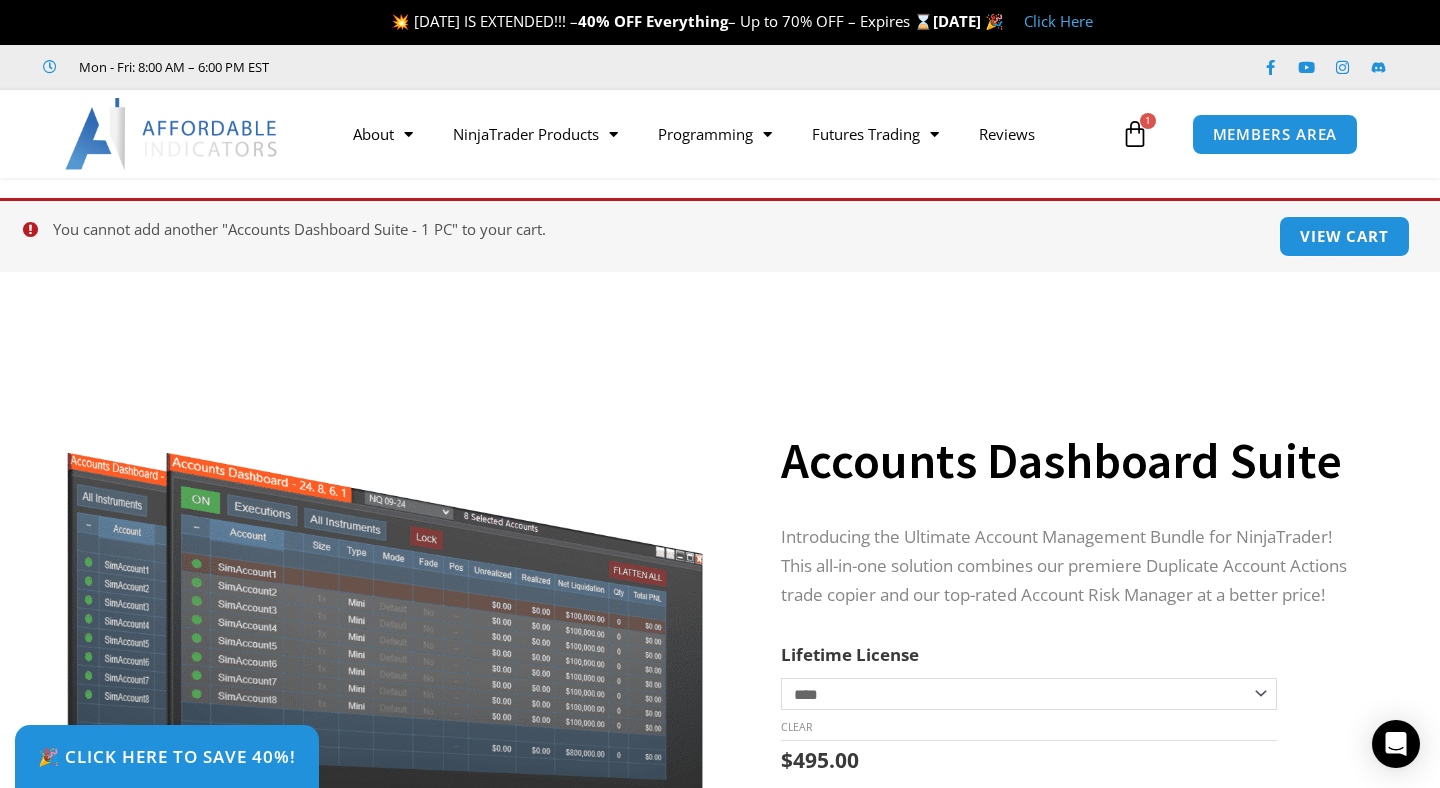 click at bounding box center (1135, 134) 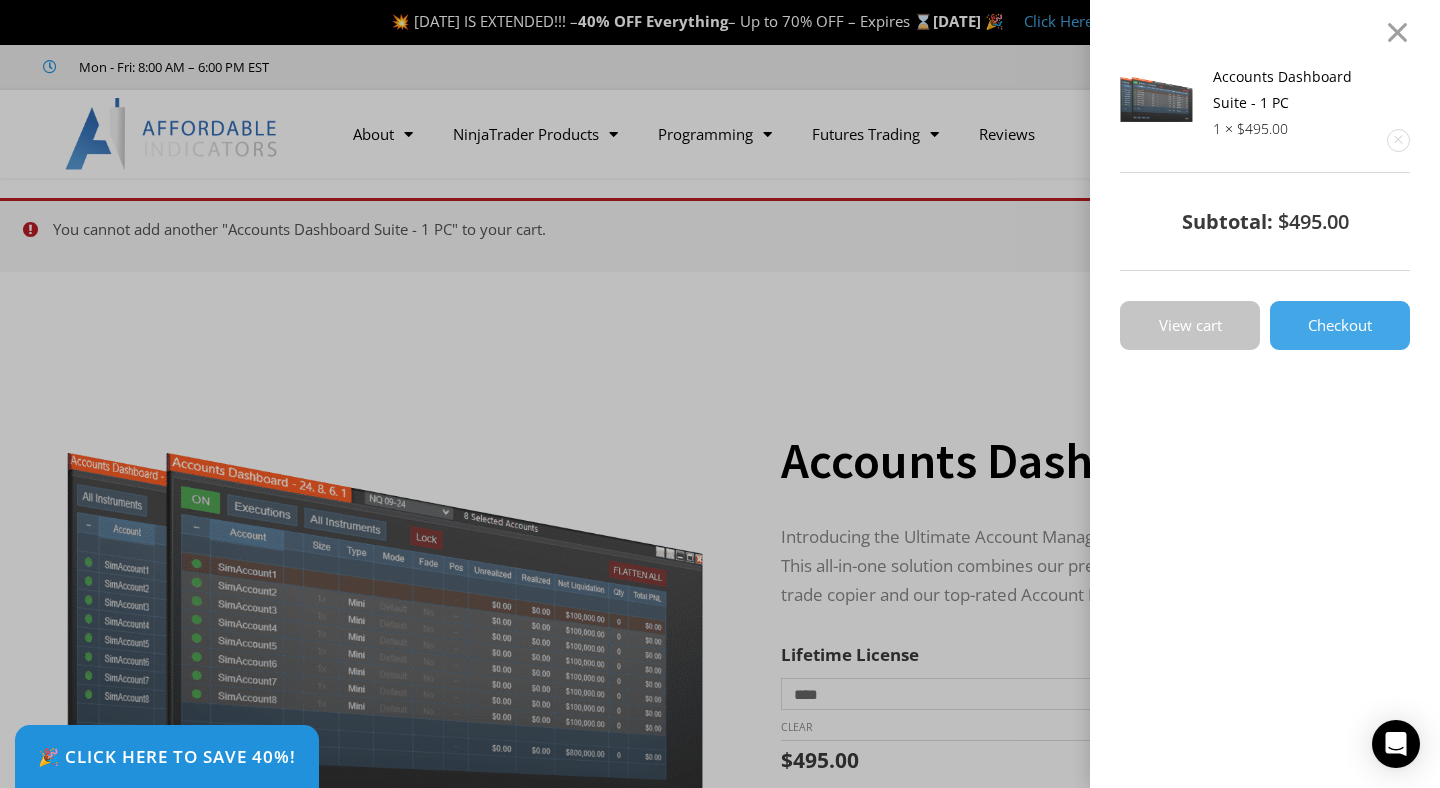 click on "View cart" at bounding box center (1190, 325) 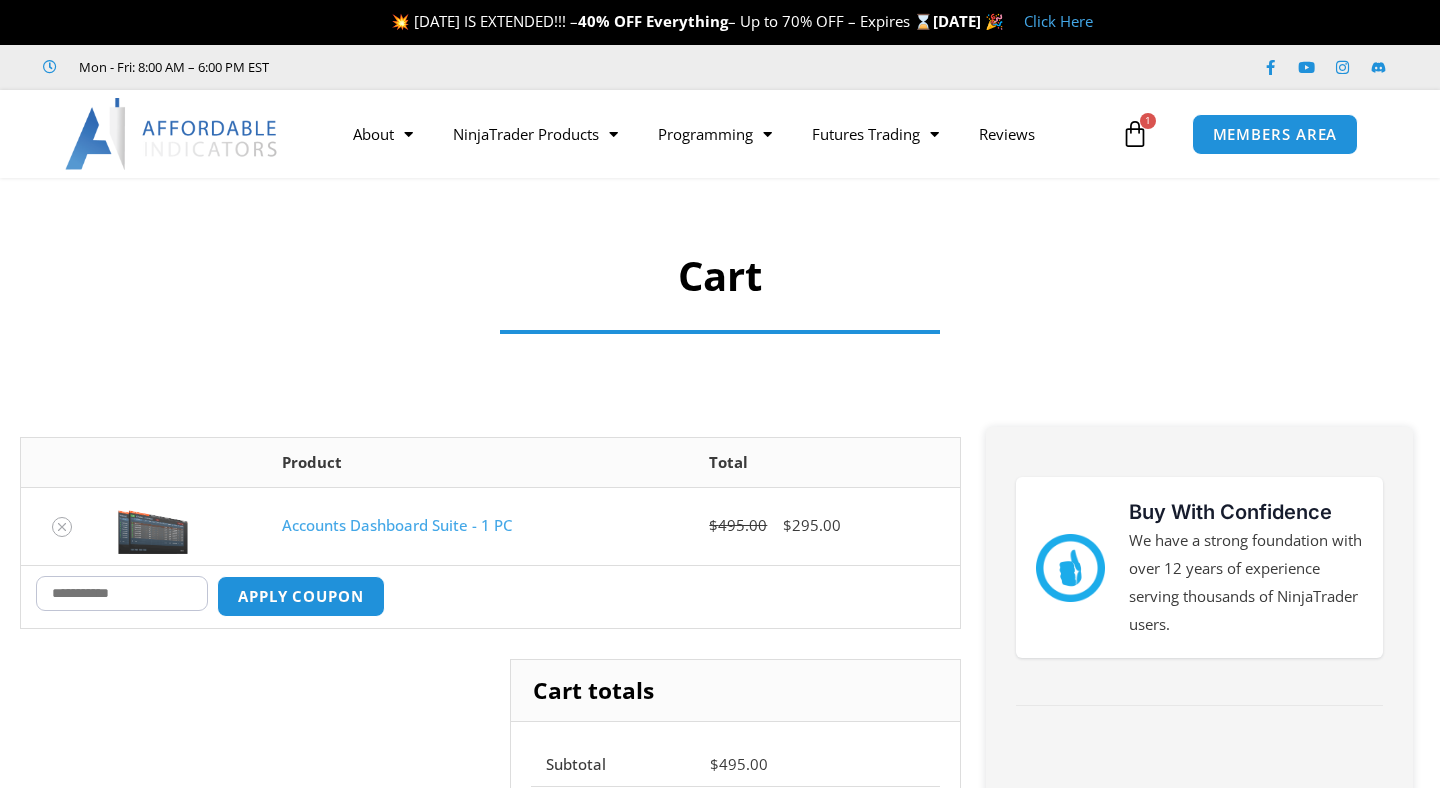 scroll, scrollTop: 0, scrollLeft: 0, axis: both 